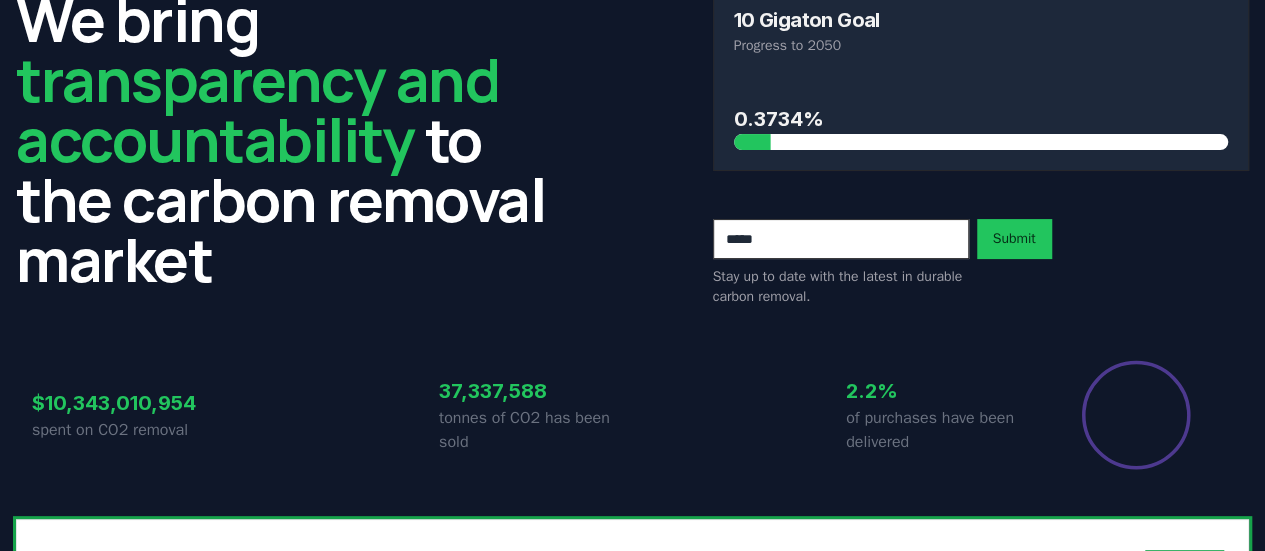 scroll, scrollTop: 0, scrollLeft: 0, axis: both 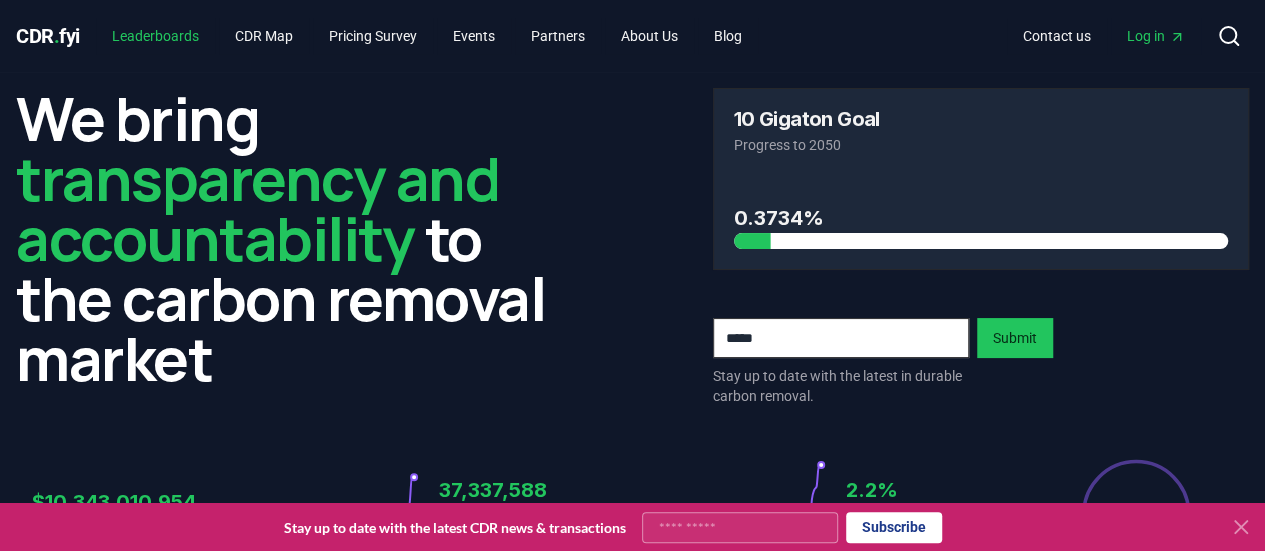click on "Leaderboards" at bounding box center (155, 36) 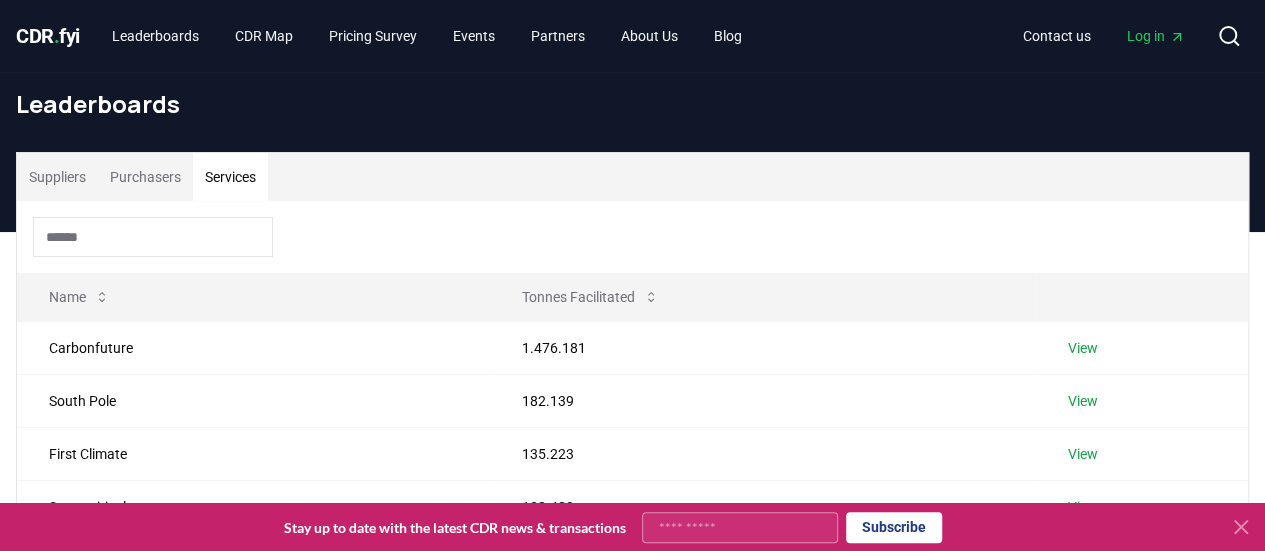 click on "Services" at bounding box center (230, 177) 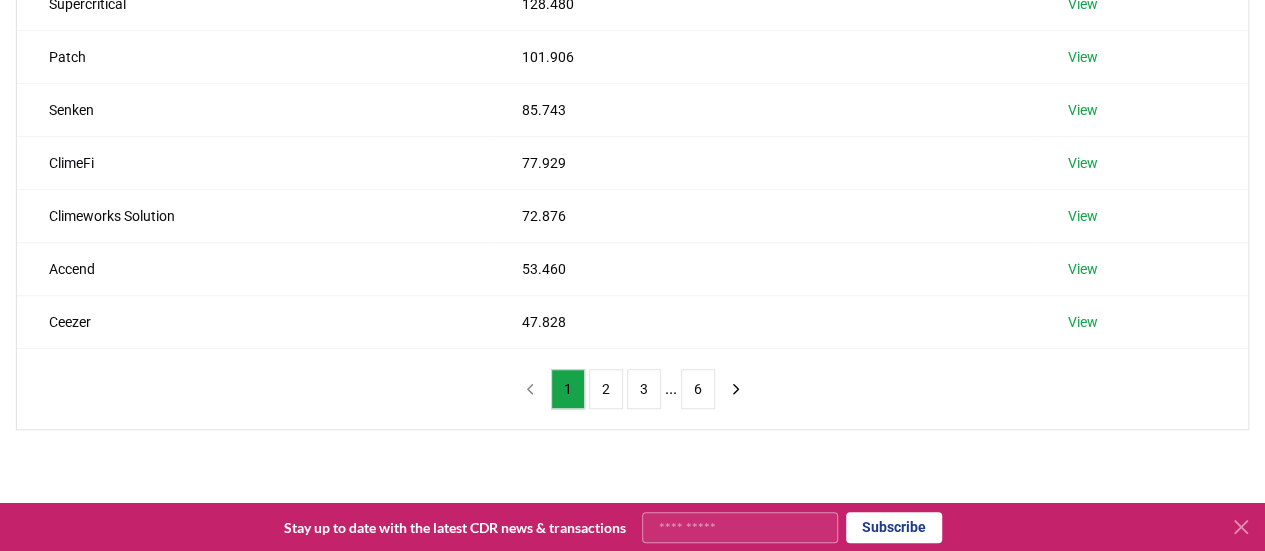 scroll, scrollTop: 749, scrollLeft: 0, axis: vertical 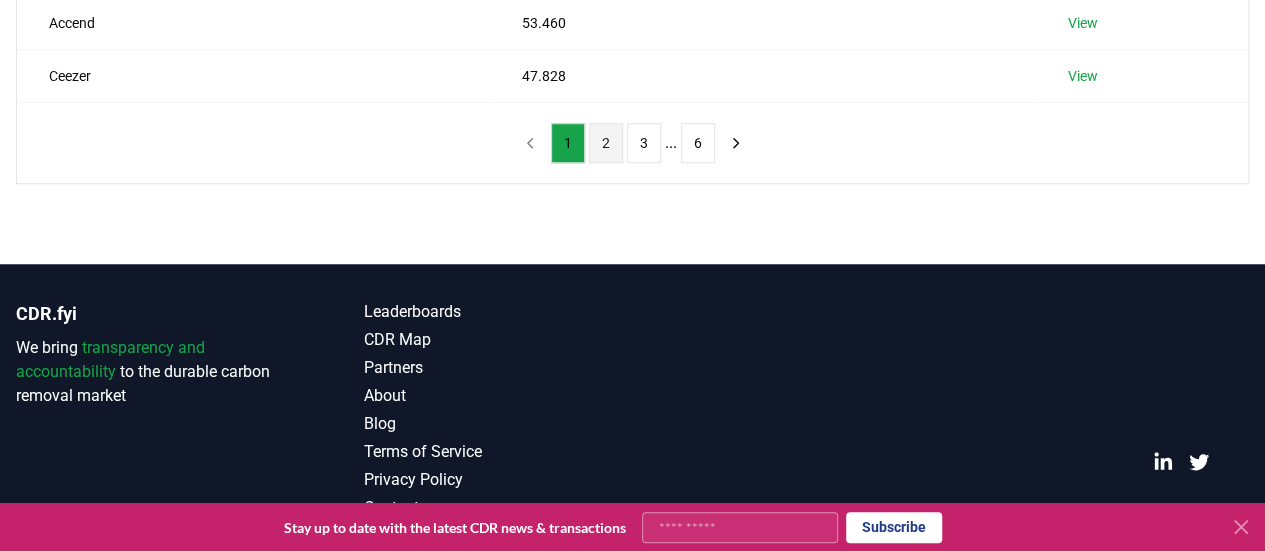 click on "2" at bounding box center (606, 143) 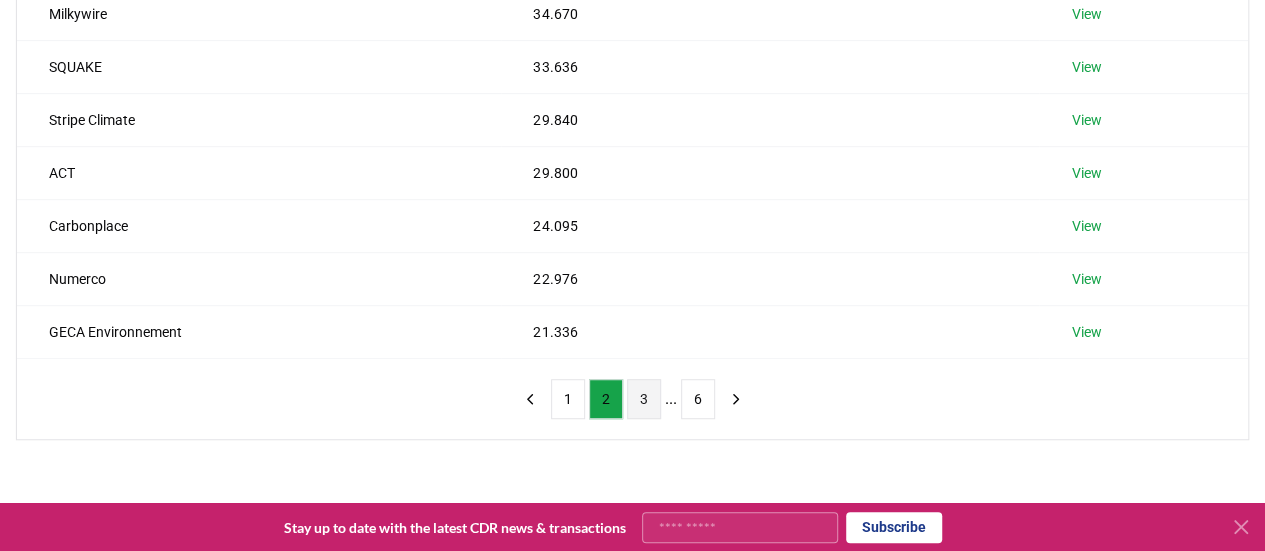 scroll, scrollTop: 494, scrollLeft: 0, axis: vertical 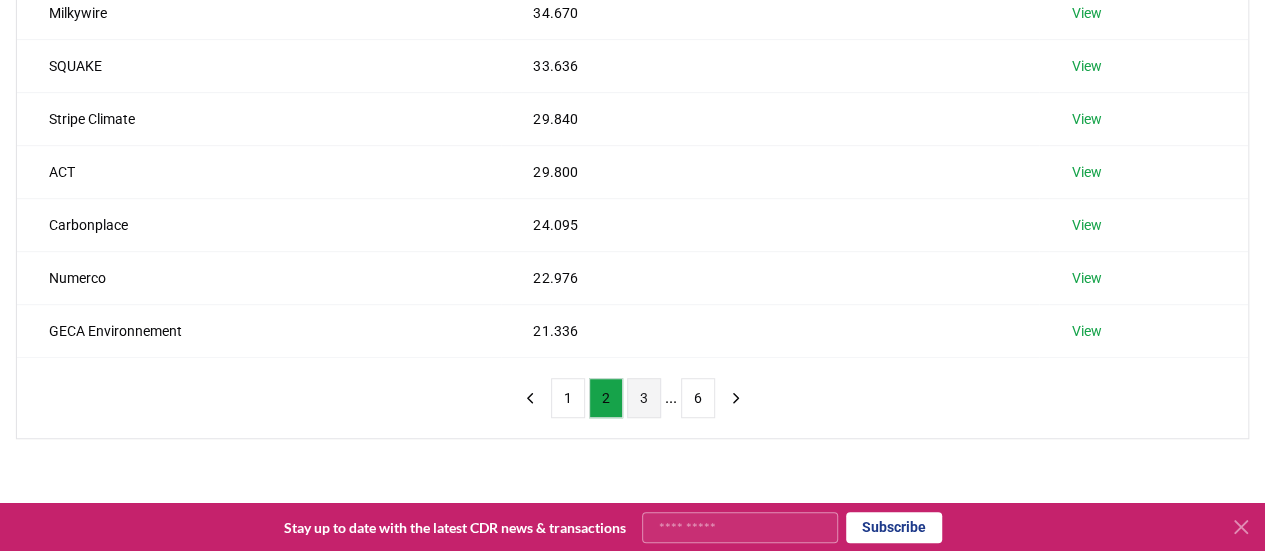 click on "3" at bounding box center [644, 398] 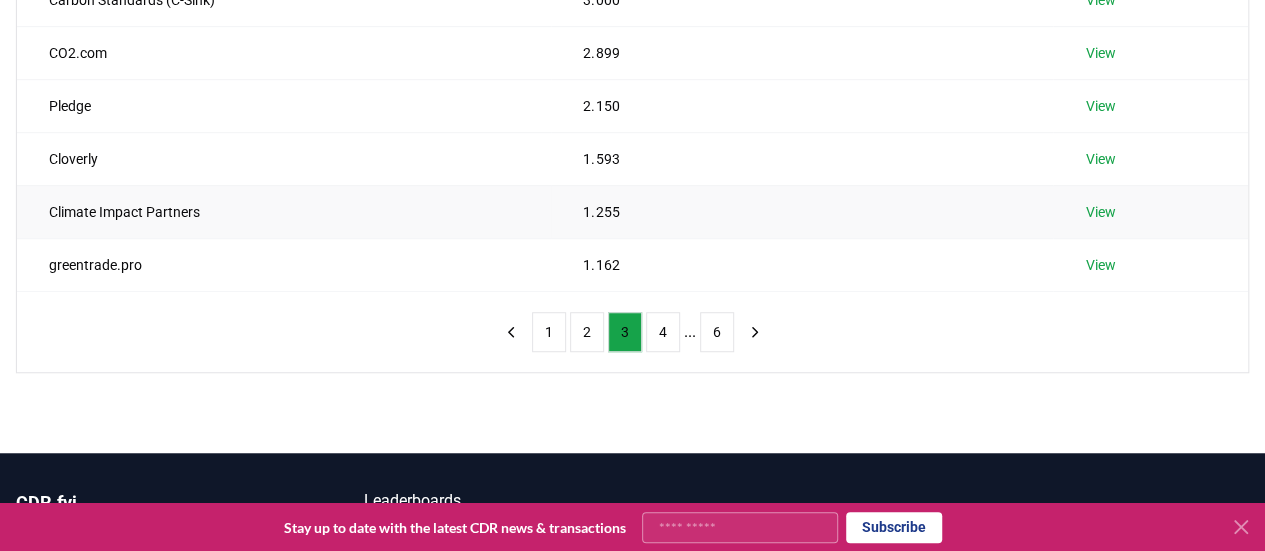 scroll, scrollTop: 563, scrollLeft: 0, axis: vertical 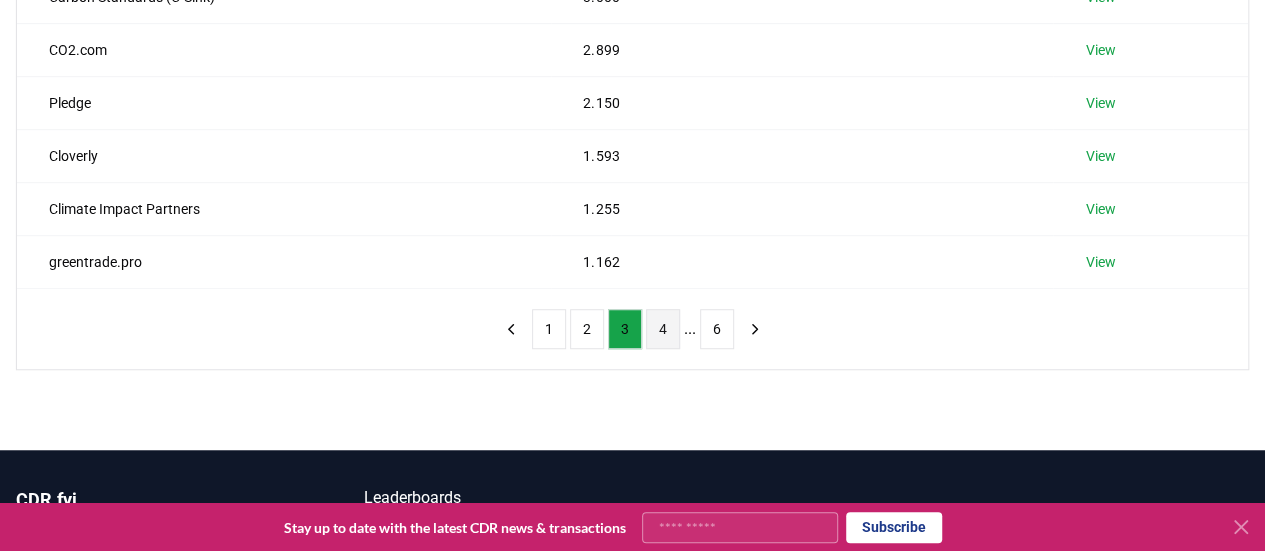 click on "4" at bounding box center [663, 329] 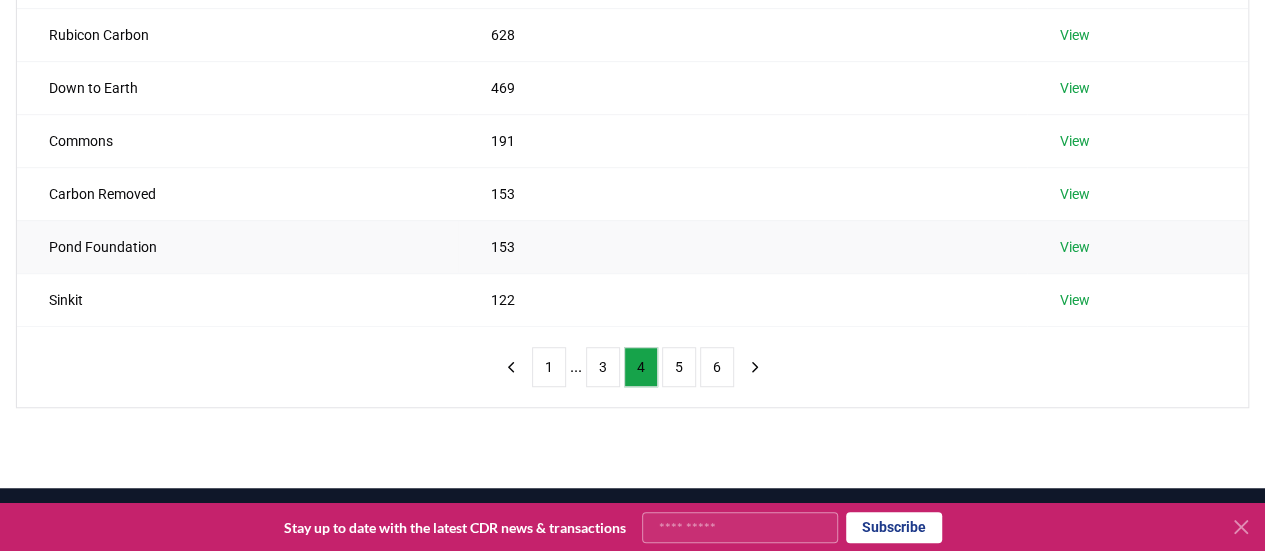 scroll, scrollTop: 531, scrollLeft: 0, axis: vertical 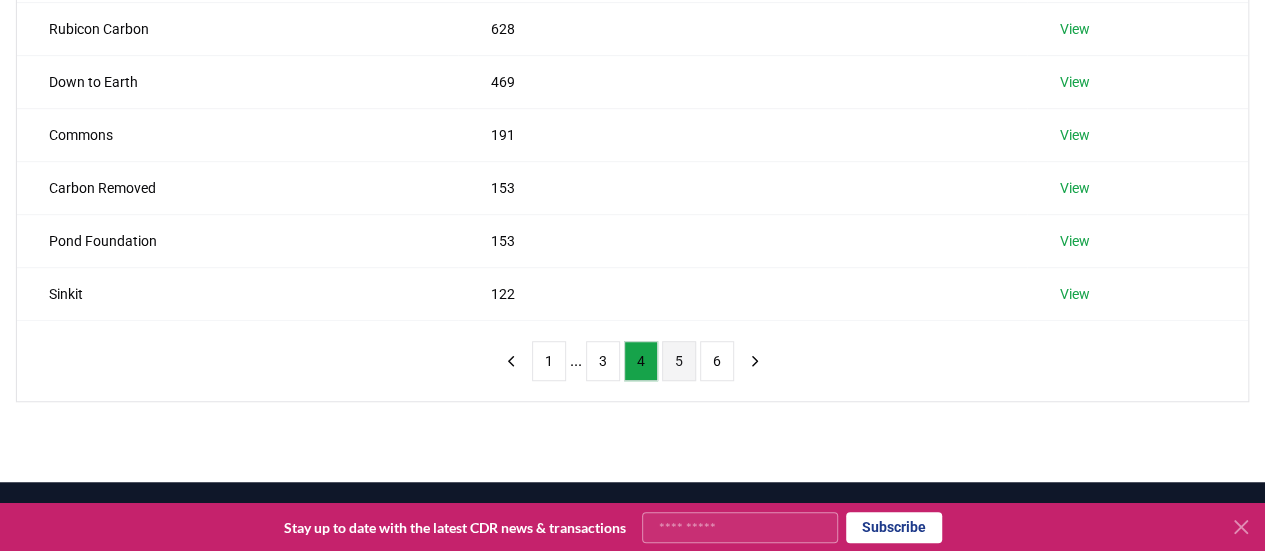 click on "5" at bounding box center [679, 361] 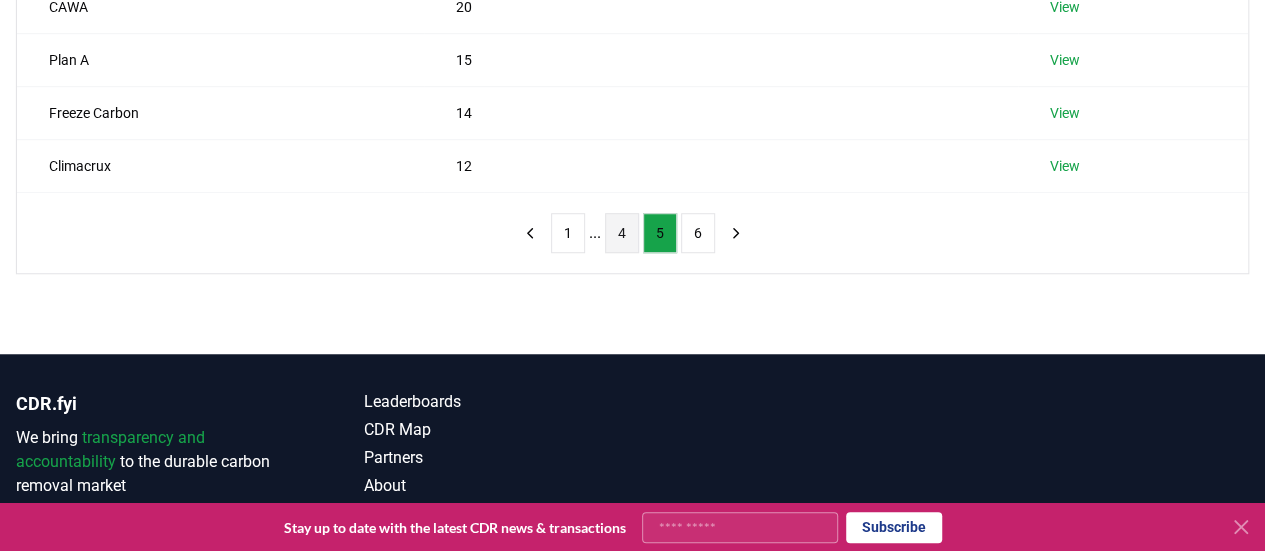 scroll, scrollTop: 661, scrollLeft: 0, axis: vertical 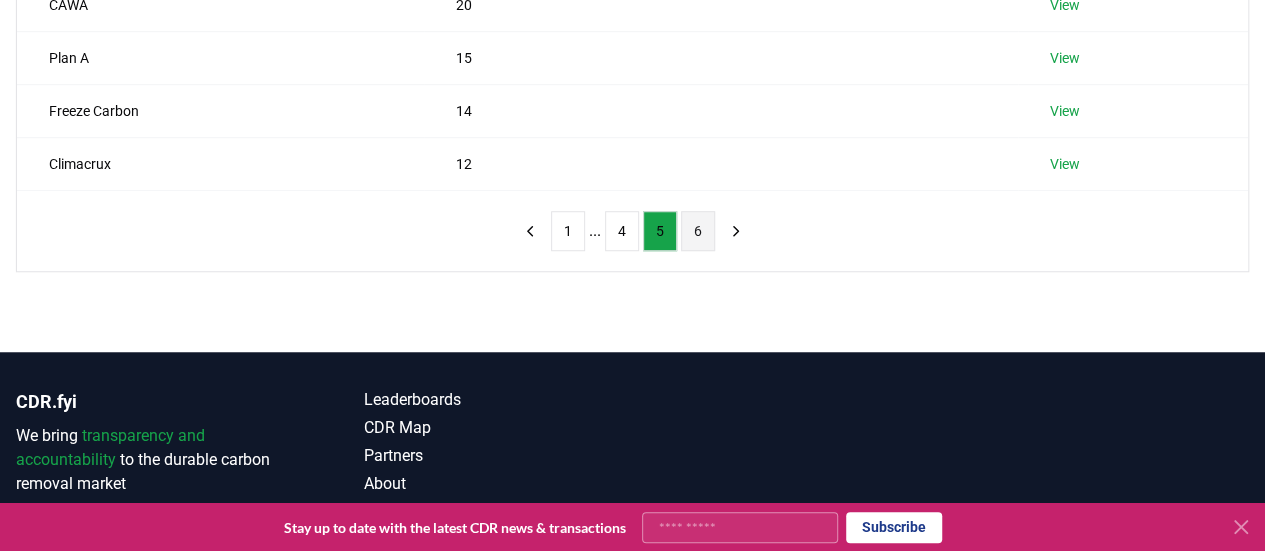 click on "6" at bounding box center [698, 231] 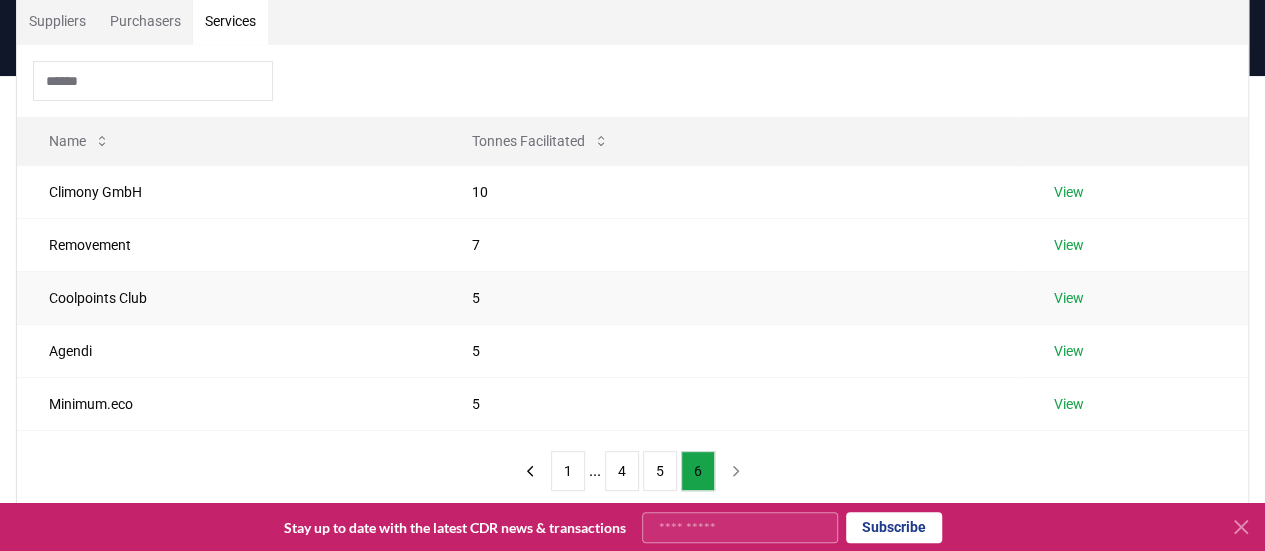 scroll, scrollTop: 390, scrollLeft: 0, axis: vertical 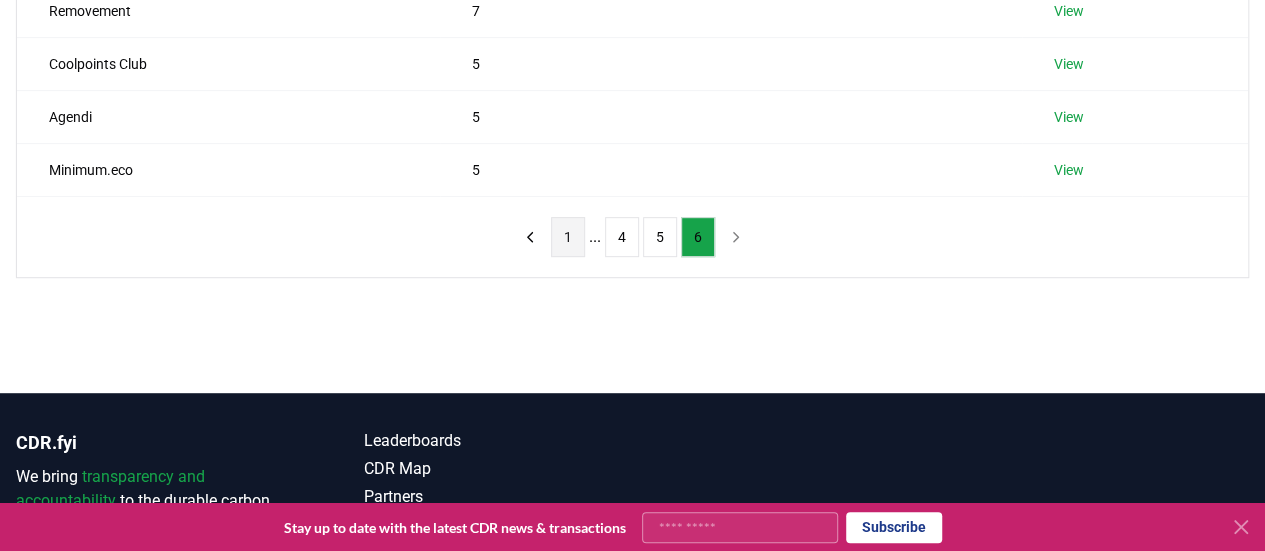 click on "1" at bounding box center [568, 237] 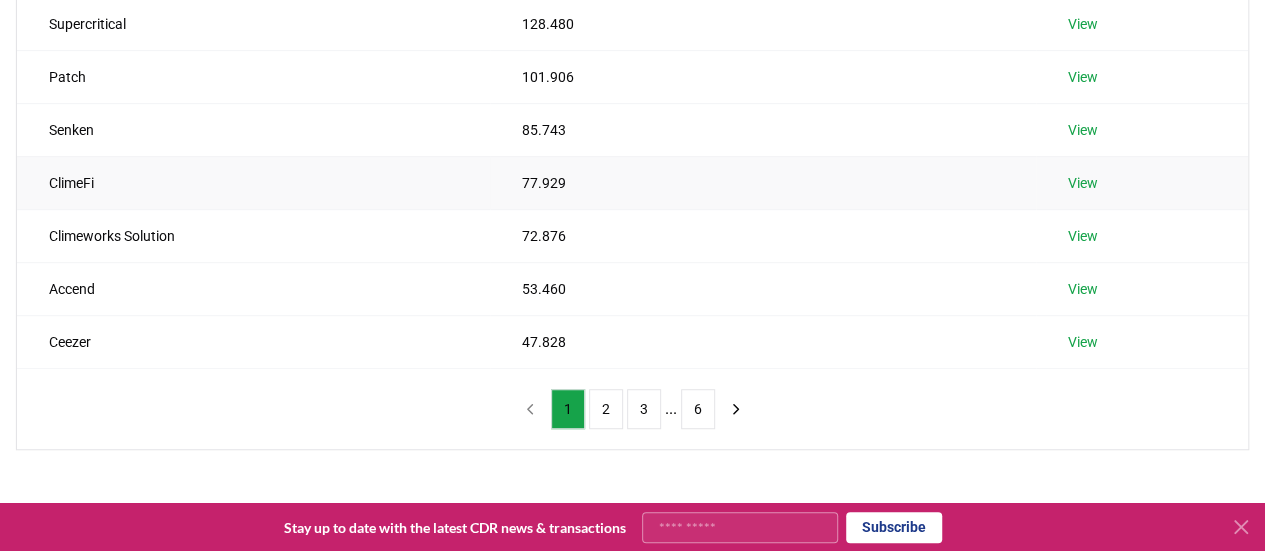 scroll, scrollTop: 485, scrollLeft: 0, axis: vertical 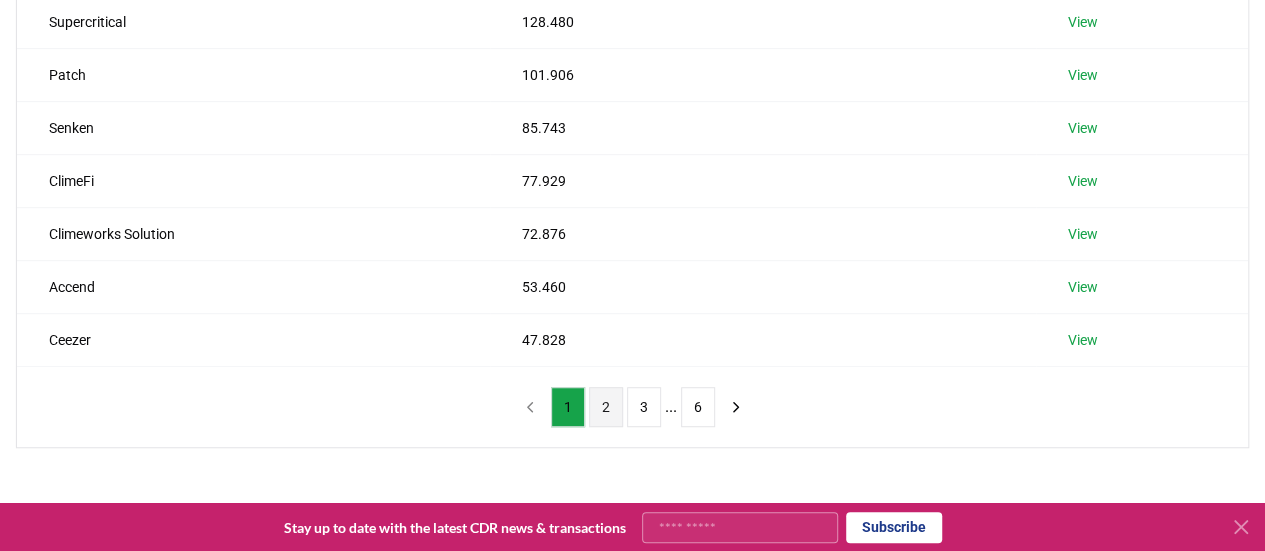 click on "2" at bounding box center [606, 407] 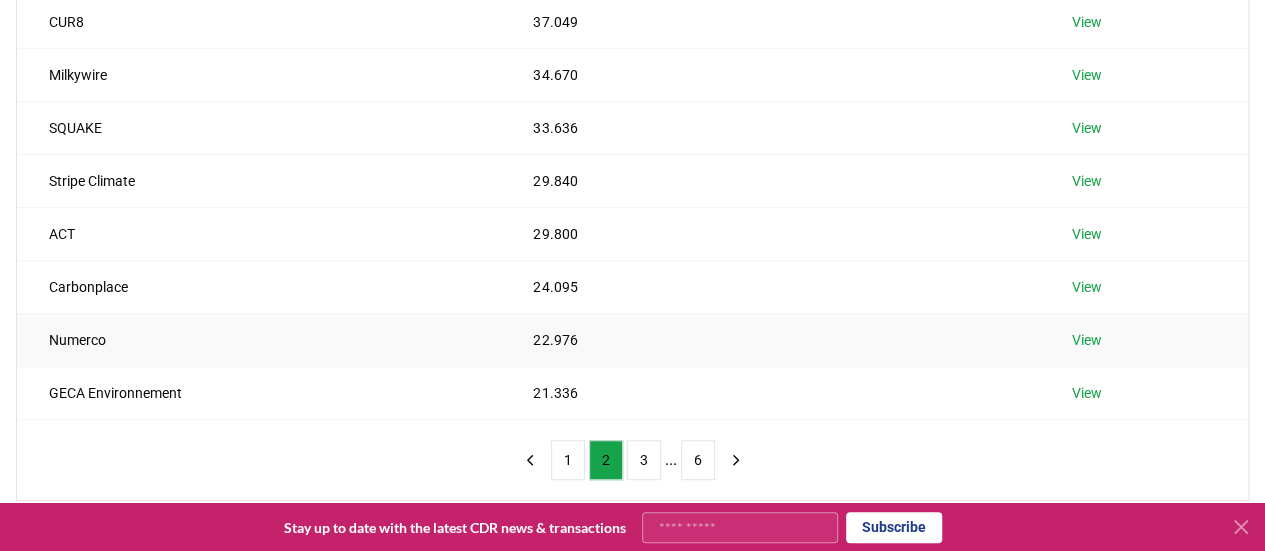 scroll, scrollTop: 434, scrollLeft: 0, axis: vertical 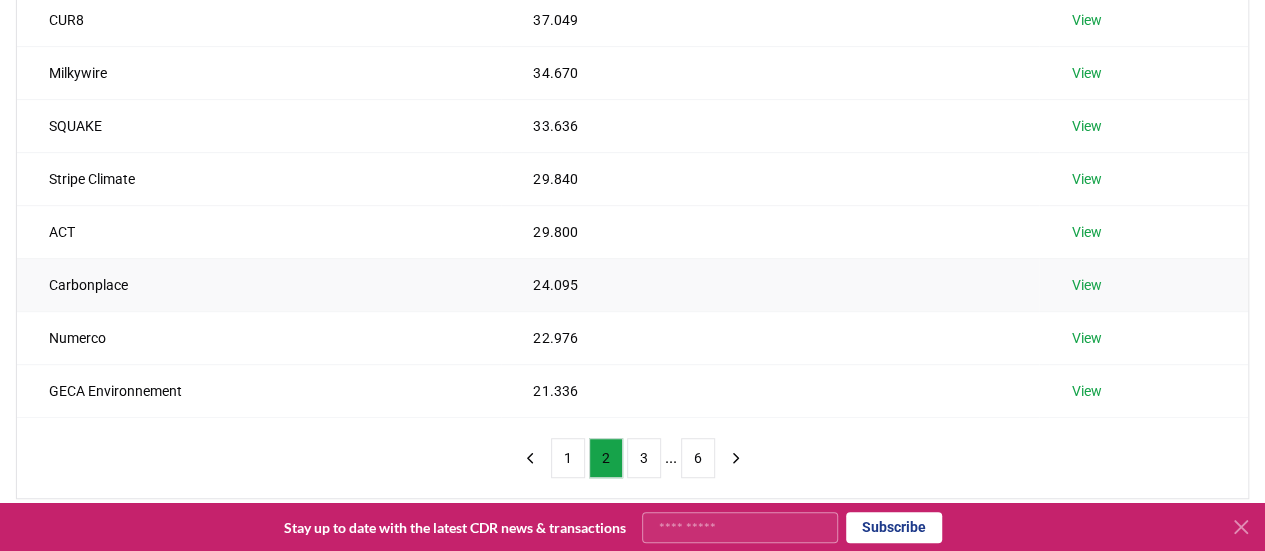 type 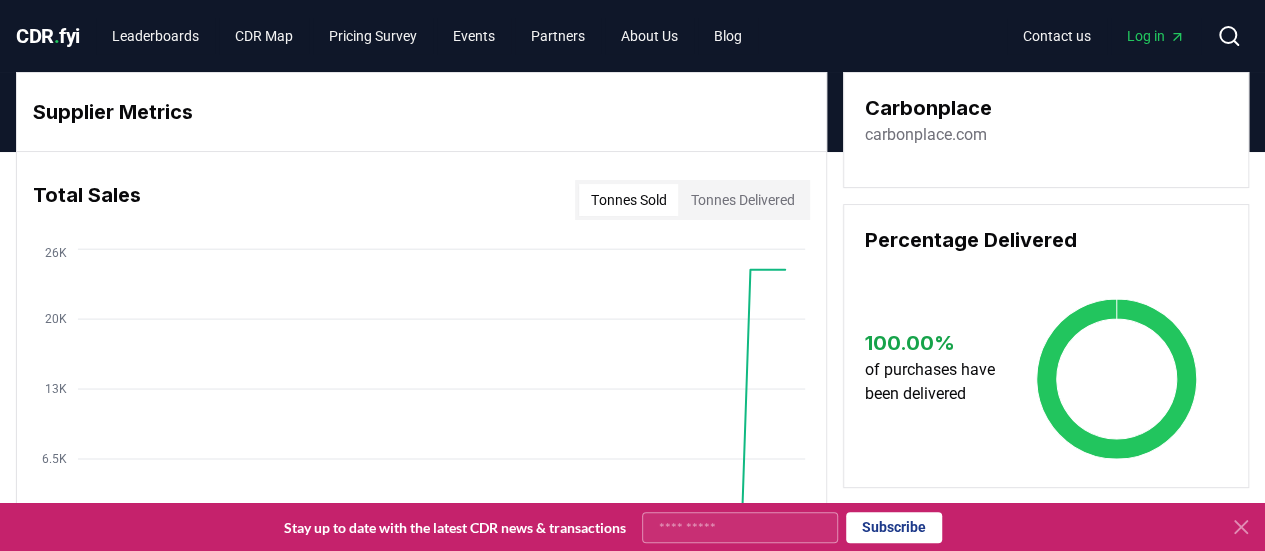 scroll, scrollTop: 3, scrollLeft: 0, axis: vertical 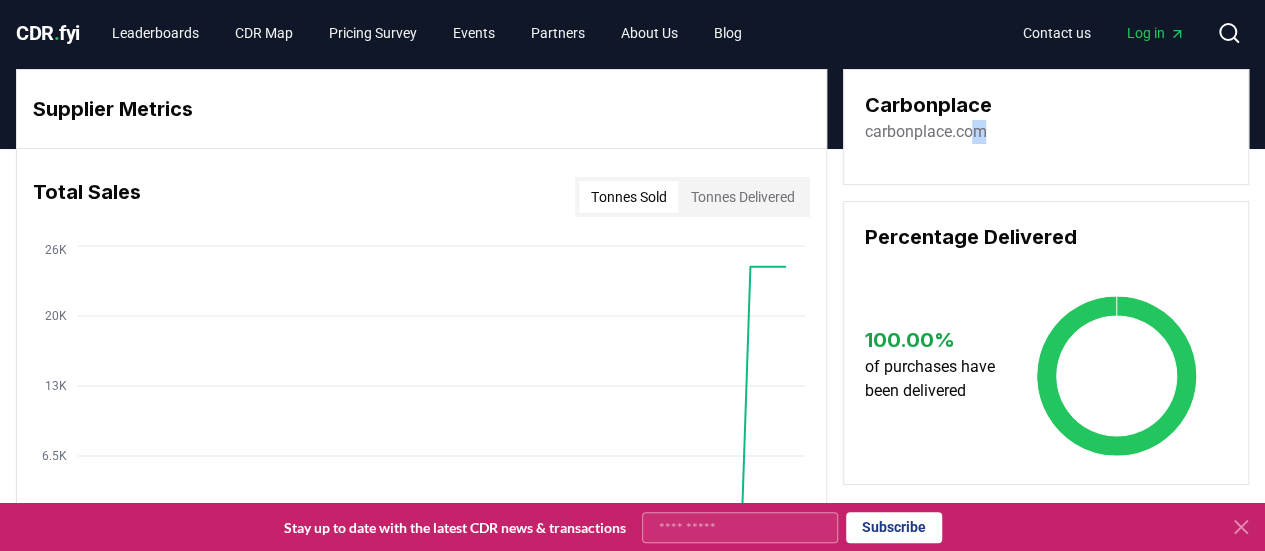drag, startPoint x: 989, startPoint y: 129, endPoint x: 970, endPoint y: 129, distance: 19 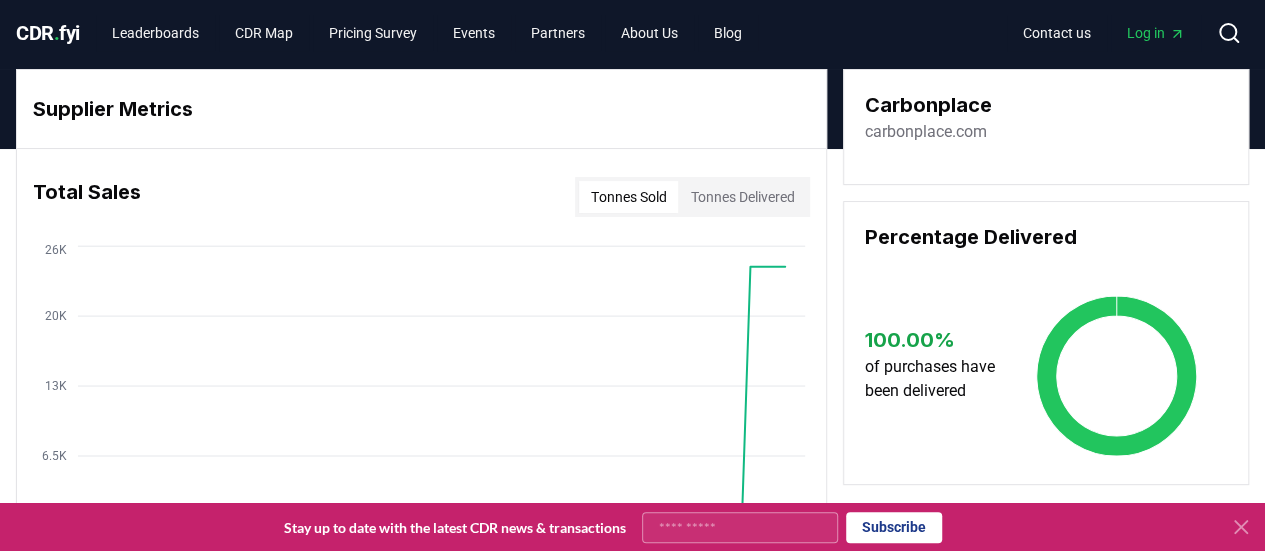 click on "carbonplace.com" at bounding box center (925, 132) 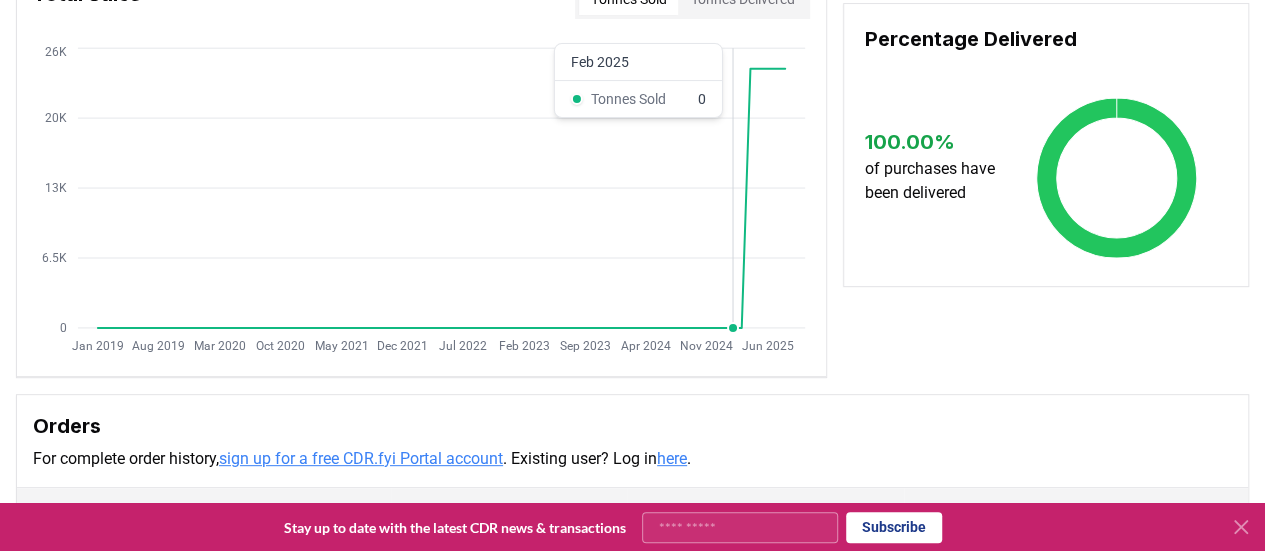 scroll, scrollTop: 0, scrollLeft: 0, axis: both 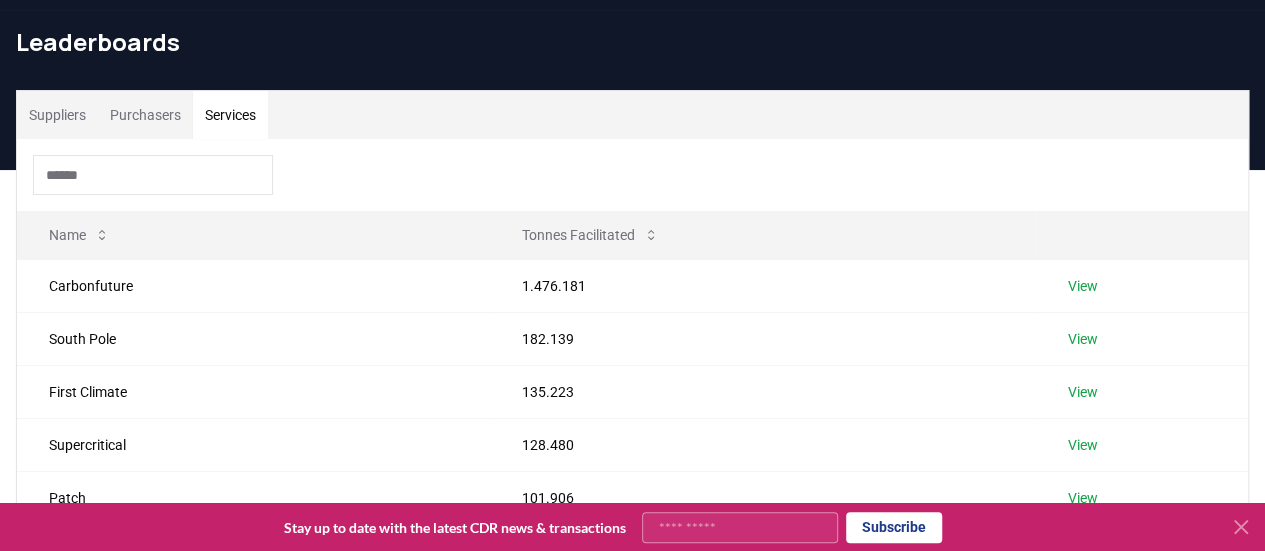 click on "Services" at bounding box center [230, 115] 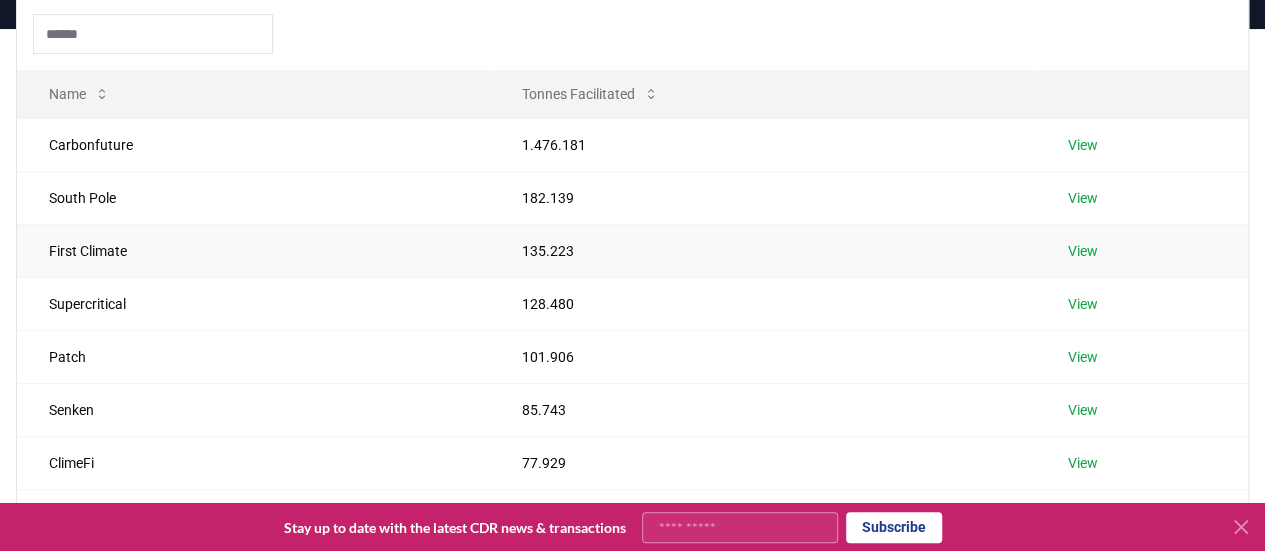 scroll, scrollTop: 204, scrollLeft: 0, axis: vertical 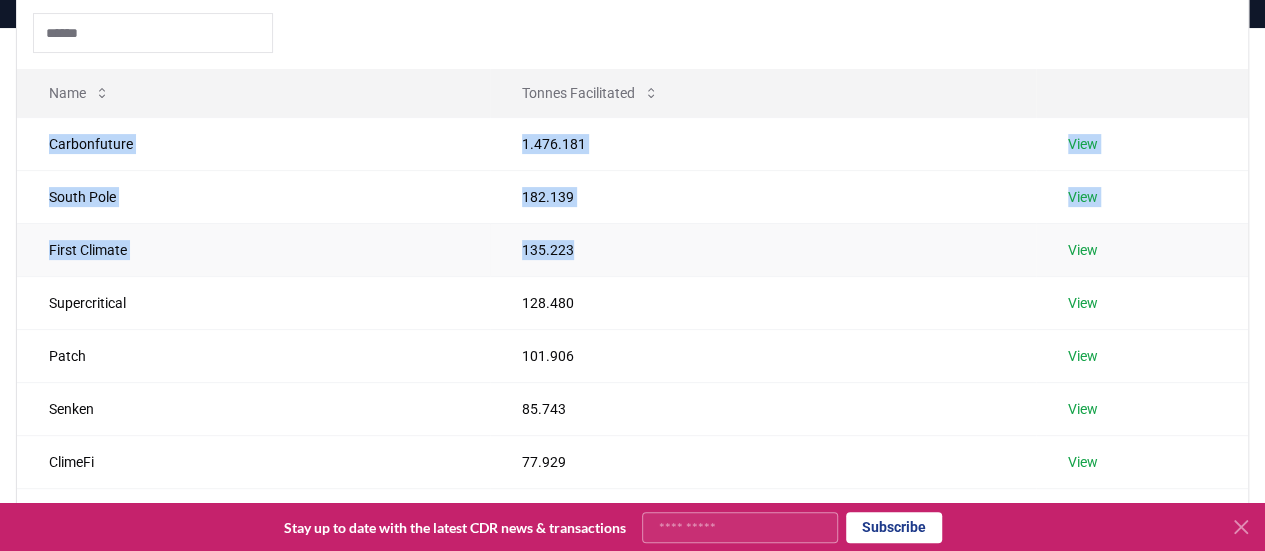 drag, startPoint x: 40, startPoint y: 137, endPoint x: 591, endPoint y: 271, distance: 567.05994 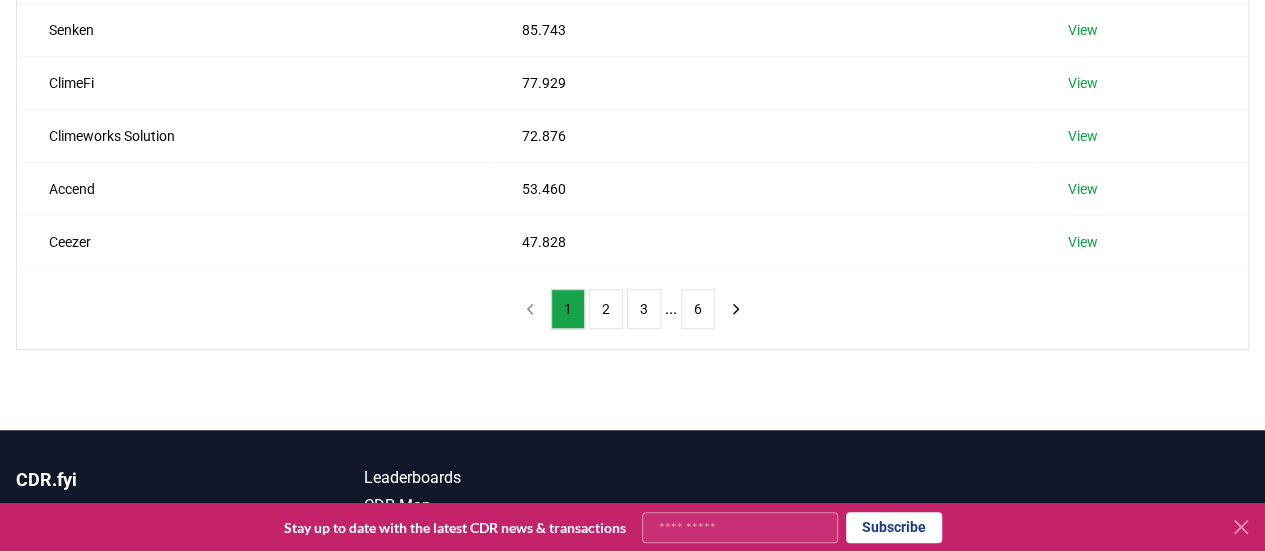 scroll, scrollTop: 584, scrollLeft: 0, axis: vertical 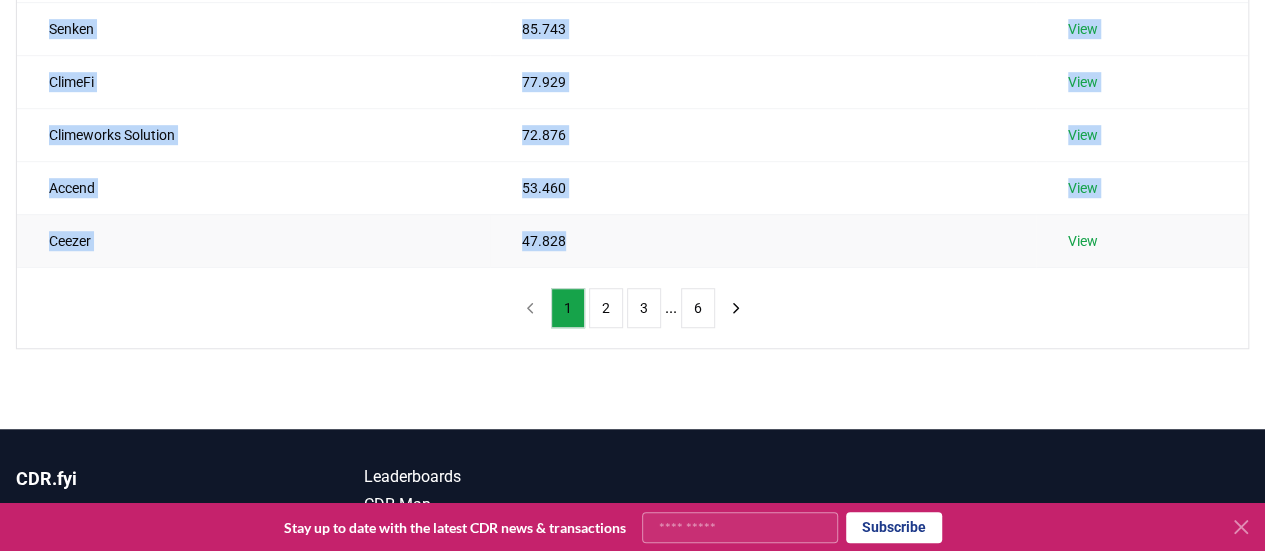 click on "47.828" at bounding box center (763, 240) 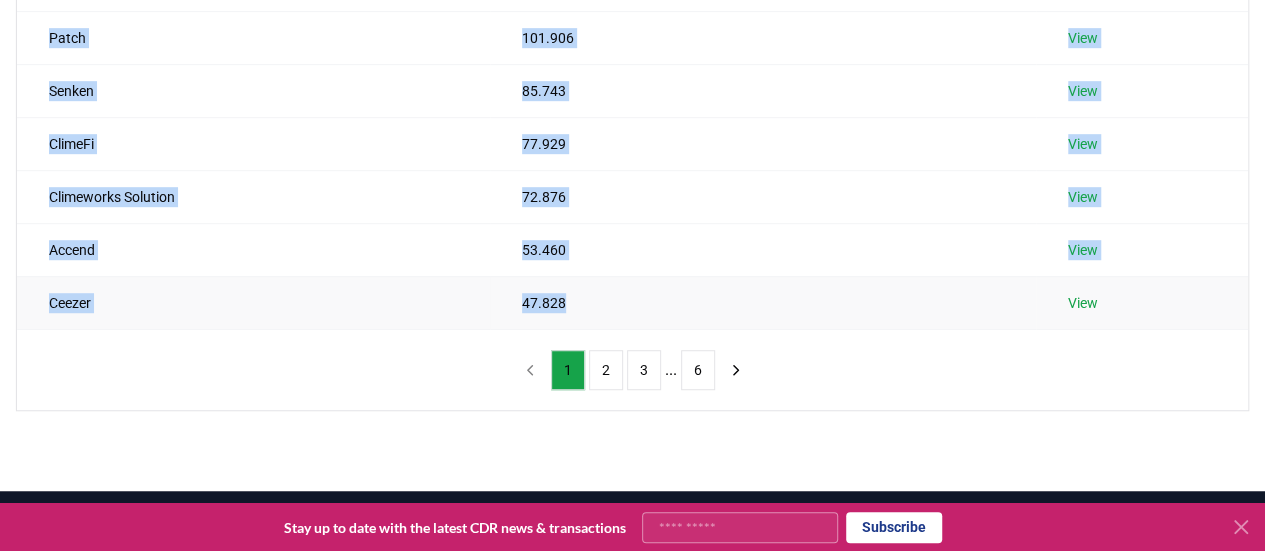 scroll, scrollTop: 524, scrollLeft: 0, axis: vertical 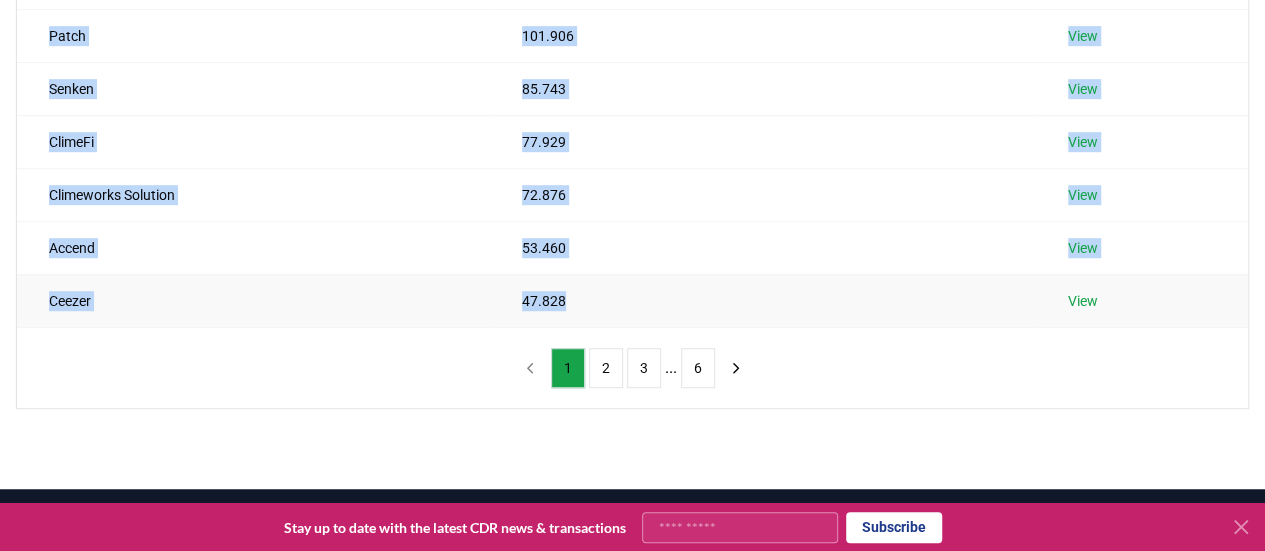 copy on "Carbonfuture 1.476.181 View South Pole 182.139 View First Climate 135.223 View Supercritical 128.480 View Patch 101.906 View Senken 85.743 View ClimeFi 77.929 View Climeworks Solution 72.876 View Accend 53.460 View Ceezer 47.828" 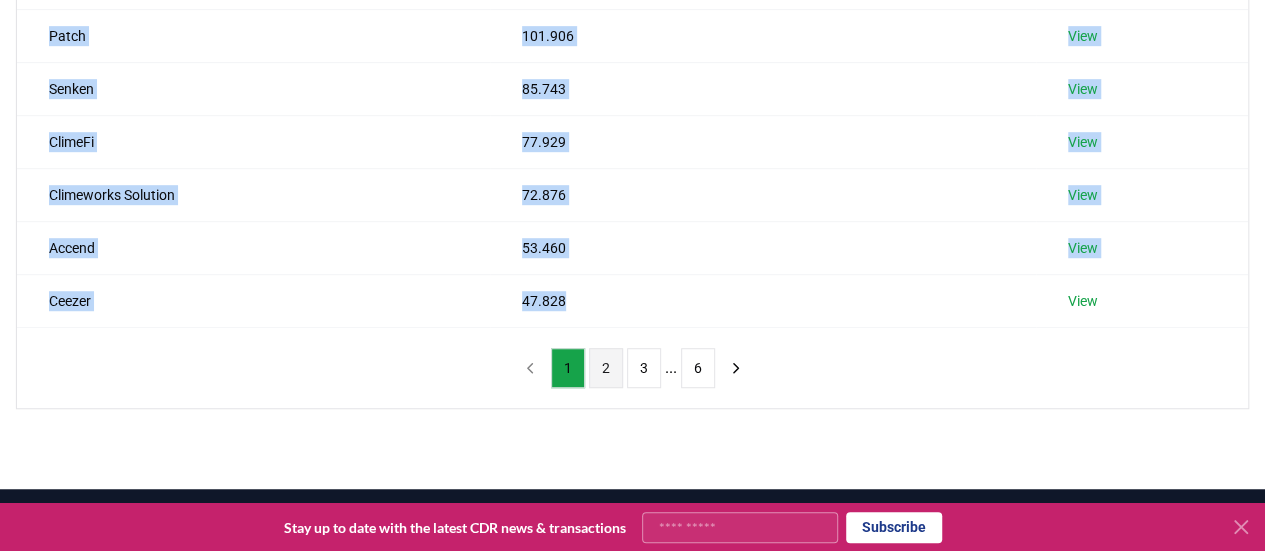 click on "2" at bounding box center [606, 368] 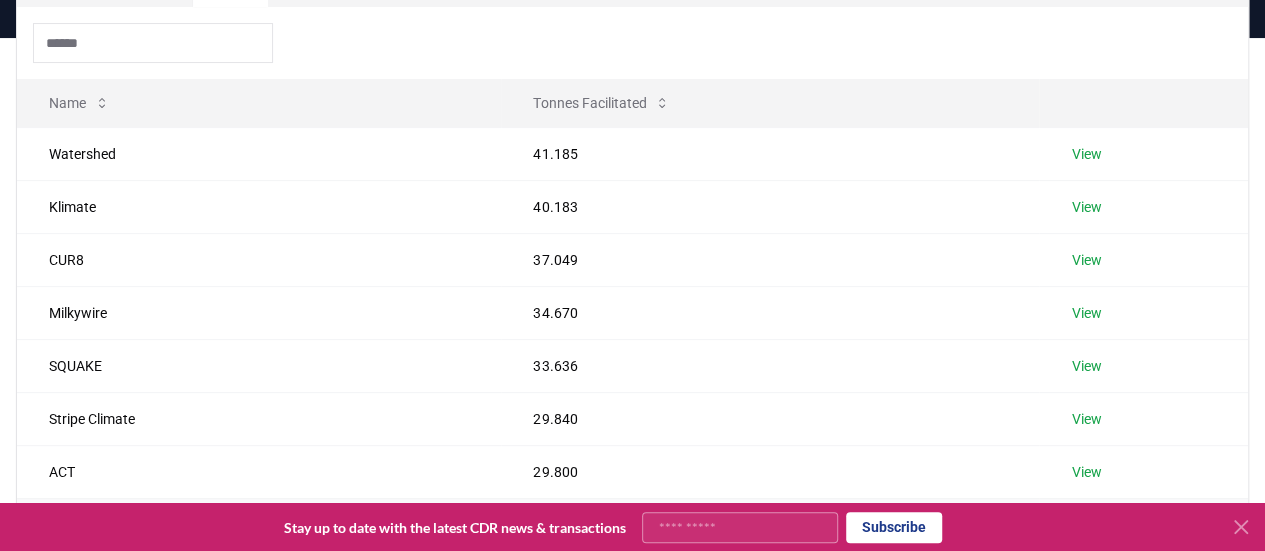 scroll, scrollTop: 190, scrollLeft: 0, axis: vertical 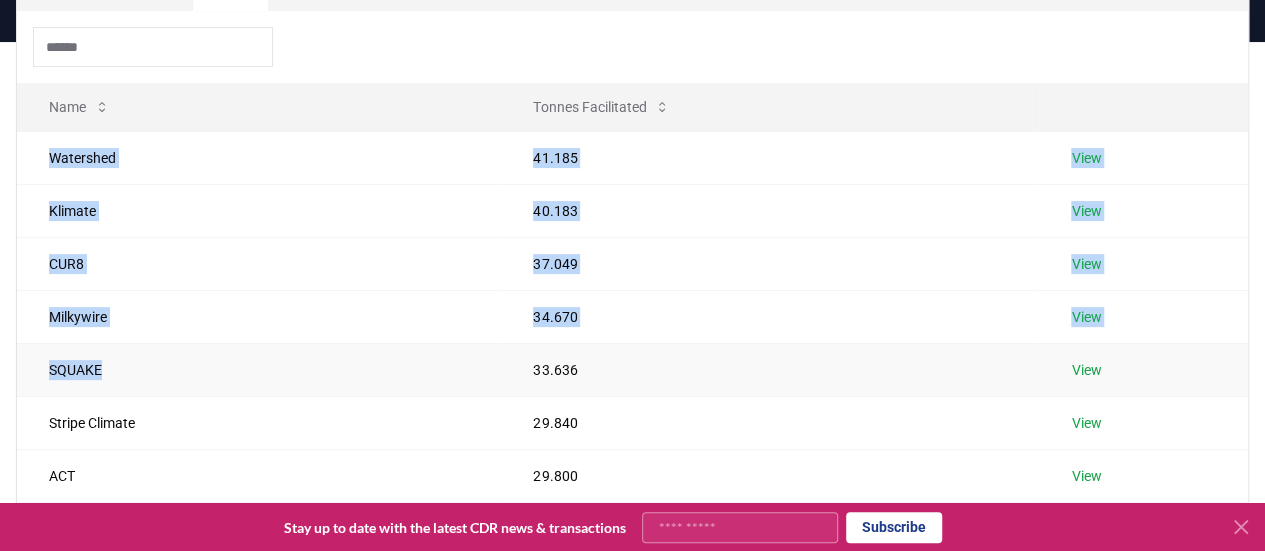 drag, startPoint x: 43, startPoint y: 153, endPoint x: 456, endPoint y: 367, distance: 465.1505 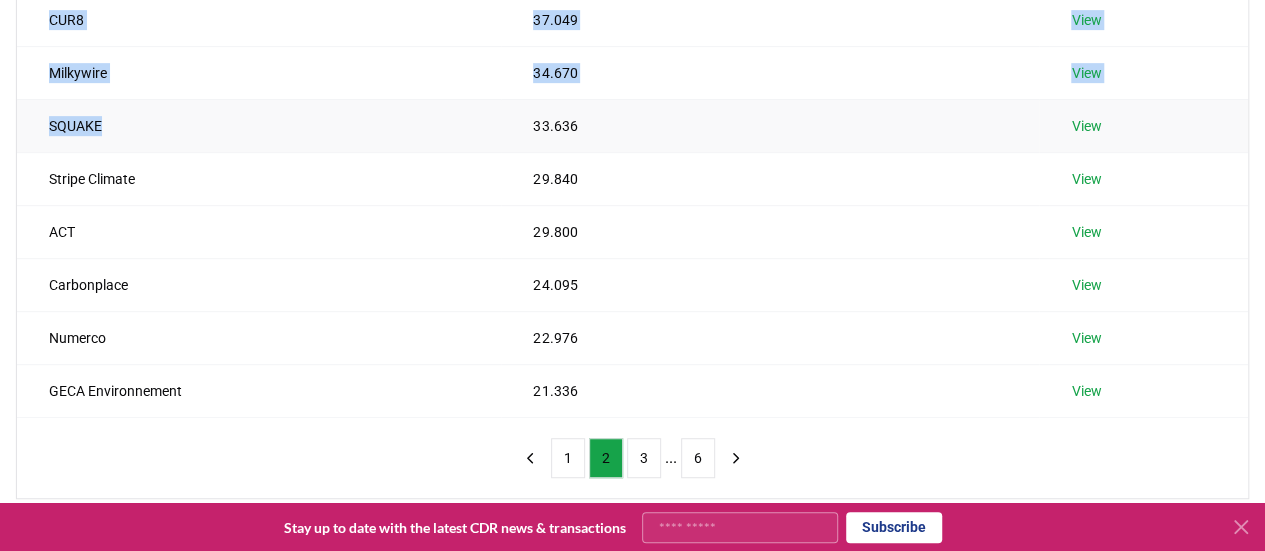 scroll, scrollTop: 438, scrollLeft: 0, axis: vertical 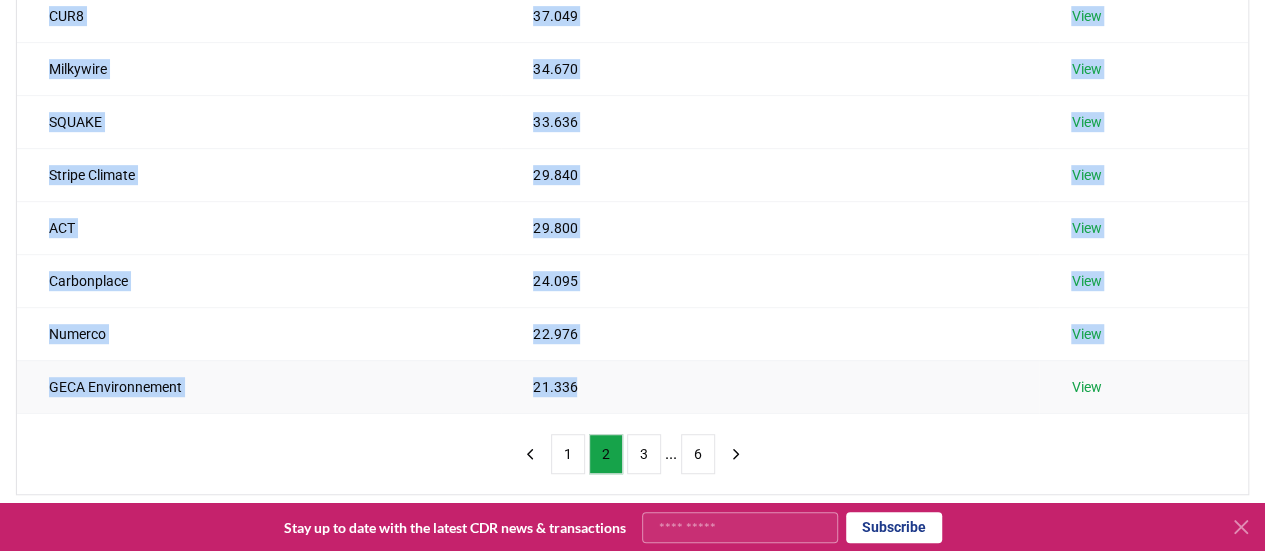 click on "21.336" at bounding box center (770, 386) 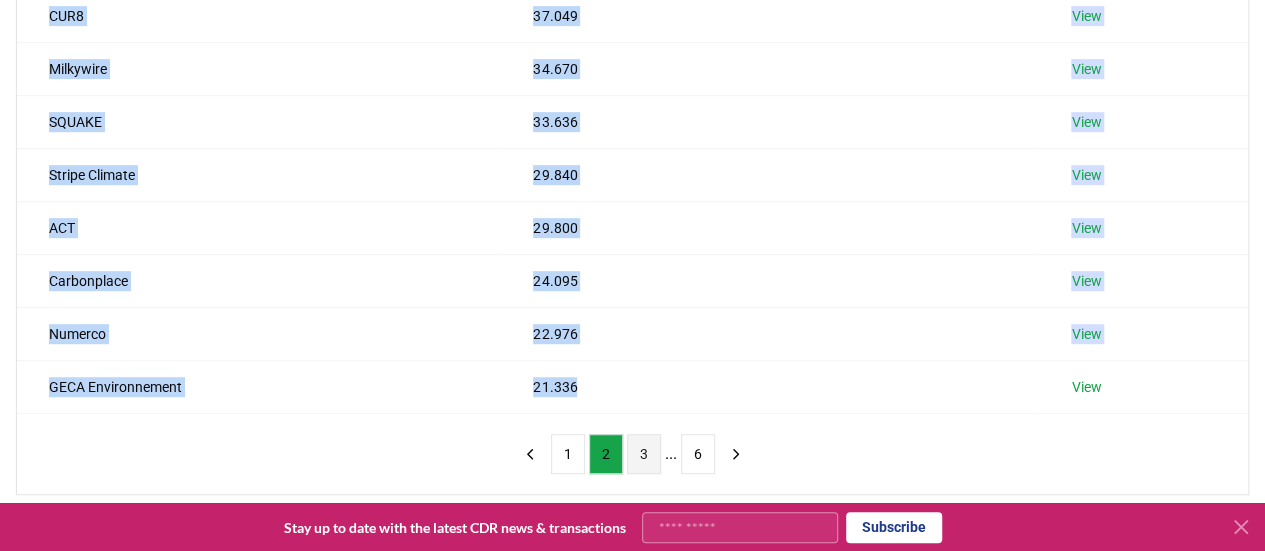 click on "3" at bounding box center [644, 454] 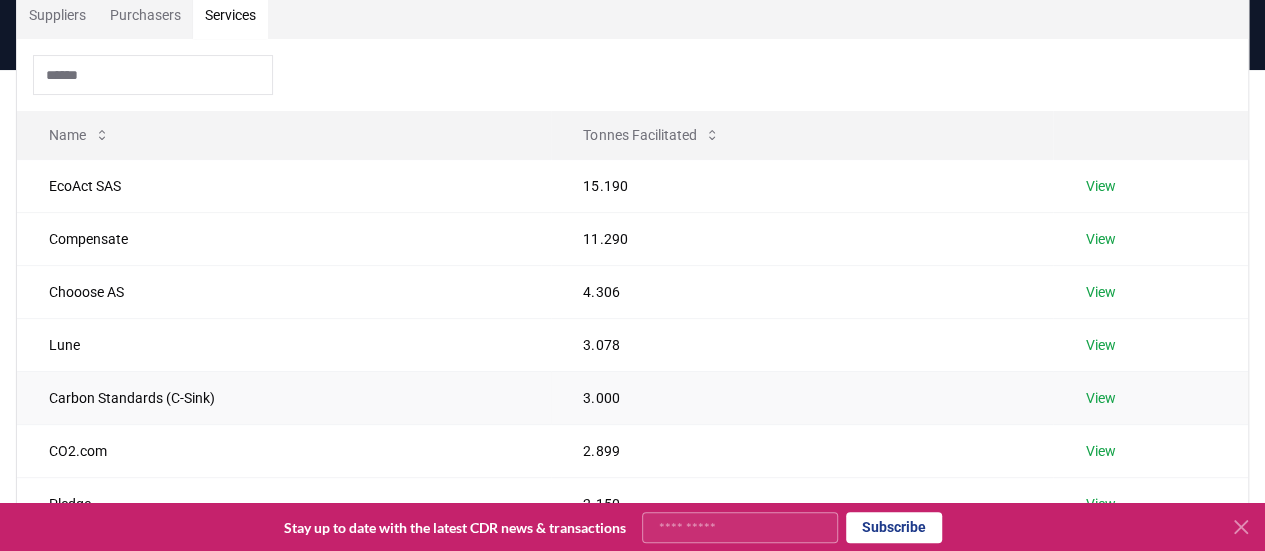 scroll, scrollTop: 157, scrollLeft: 0, axis: vertical 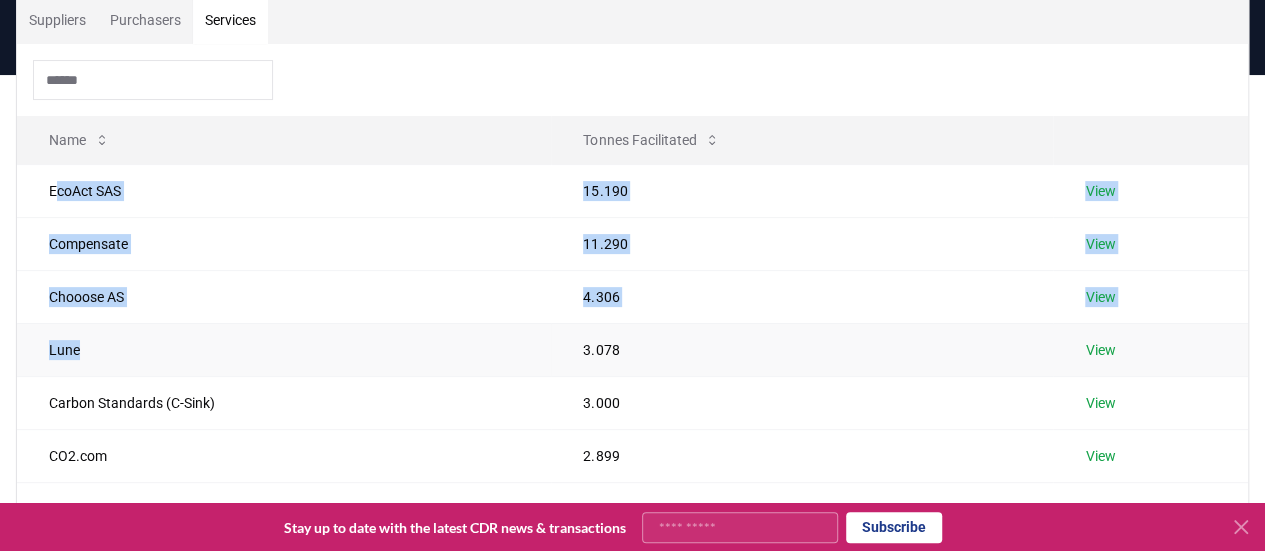 drag, startPoint x: 53, startPoint y: 195, endPoint x: 412, endPoint y: 349, distance: 390.63666 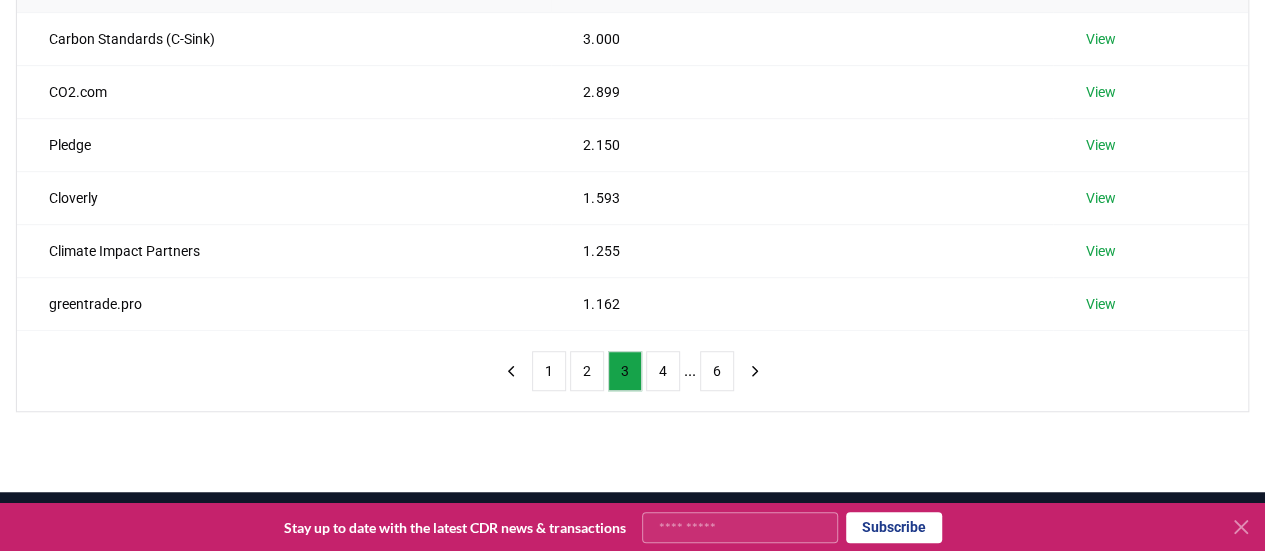 scroll, scrollTop: 522, scrollLeft: 0, axis: vertical 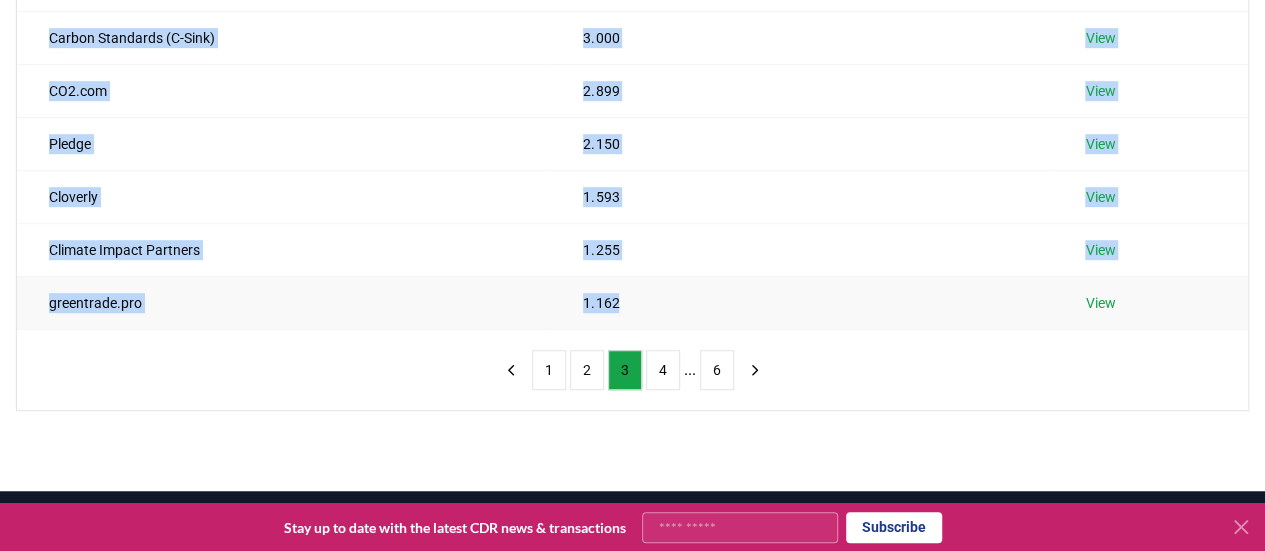click on "1.162" at bounding box center [802, 302] 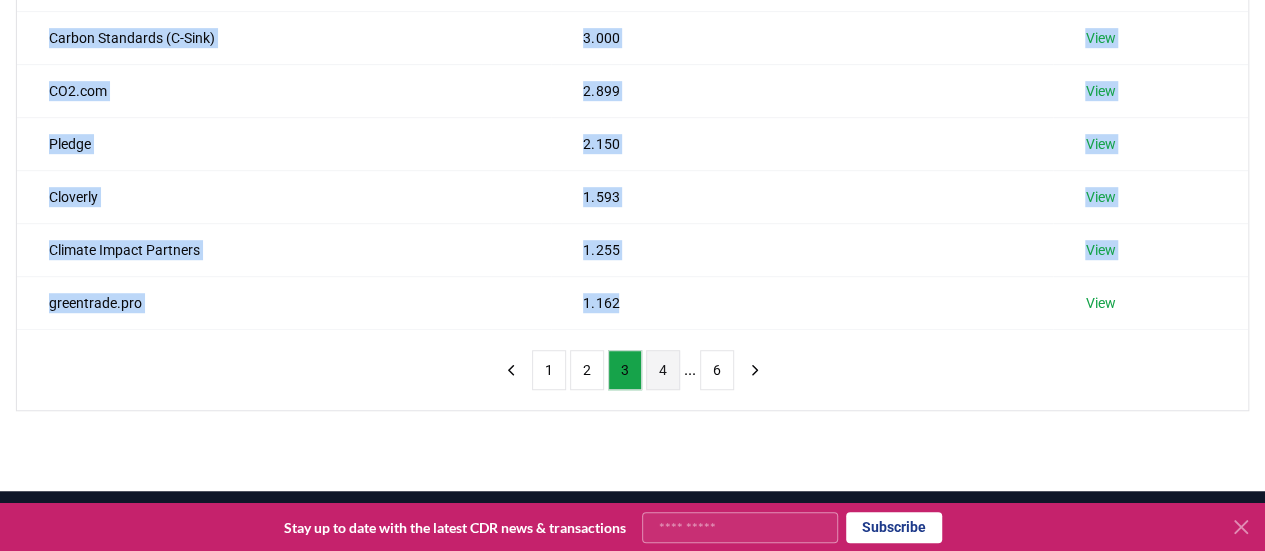 click on "4" at bounding box center [663, 370] 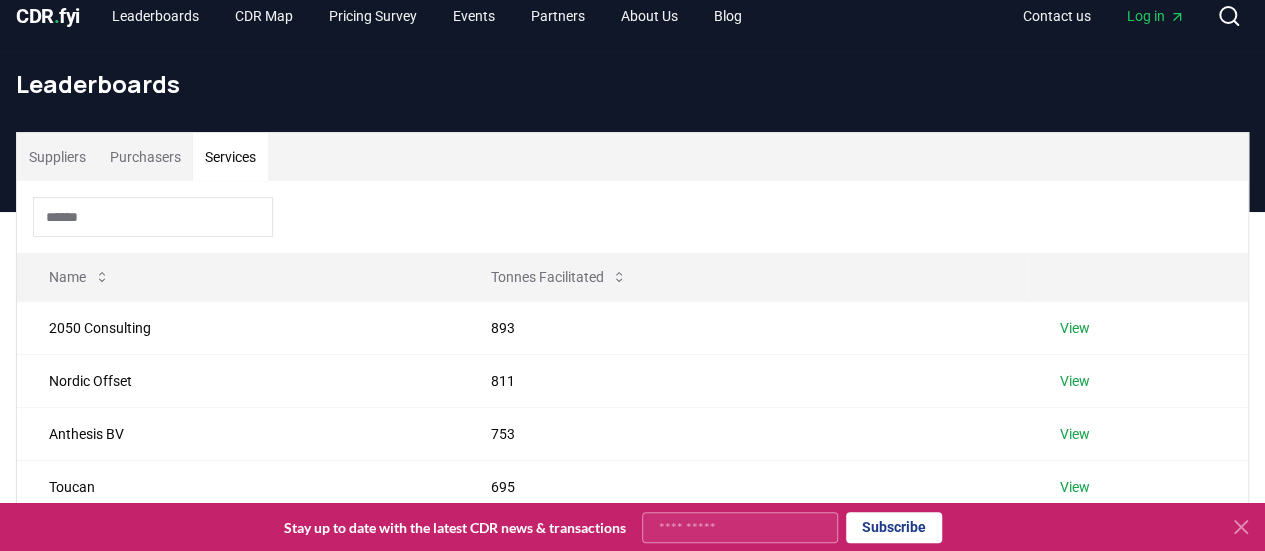 scroll, scrollTop: 0, scrollLeft: 0, axis: both 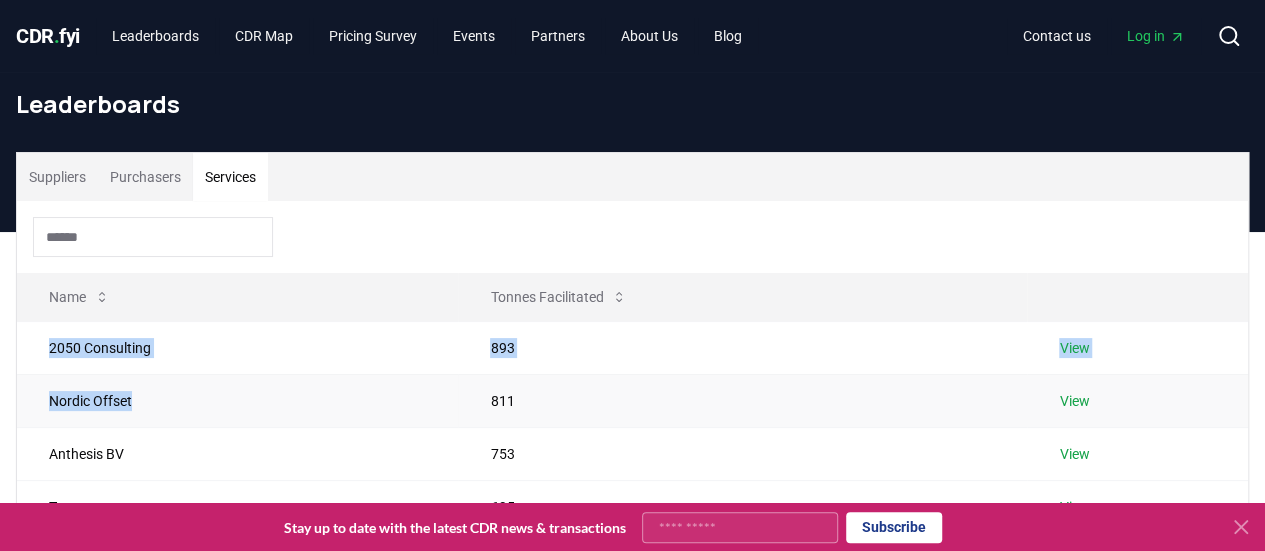 drag, startPoint x: 42, startPoint y: 337, endPoint x: 440, endPoint y: 421, distance: 406.76776 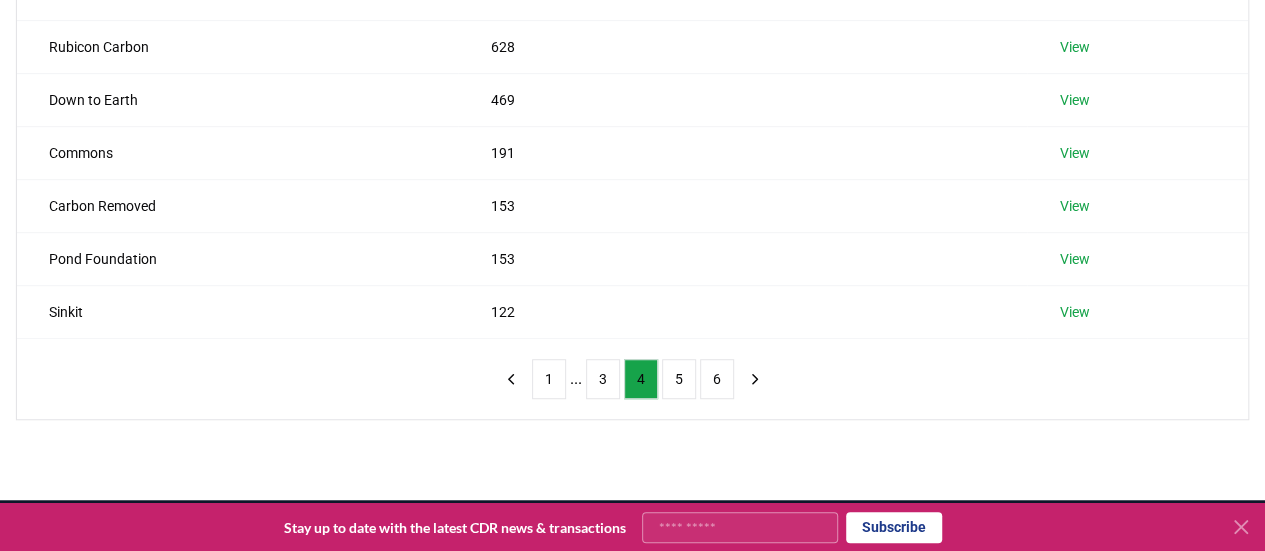 scroll, scrollTop: 528, scrollLeft: 0, axis: vertical 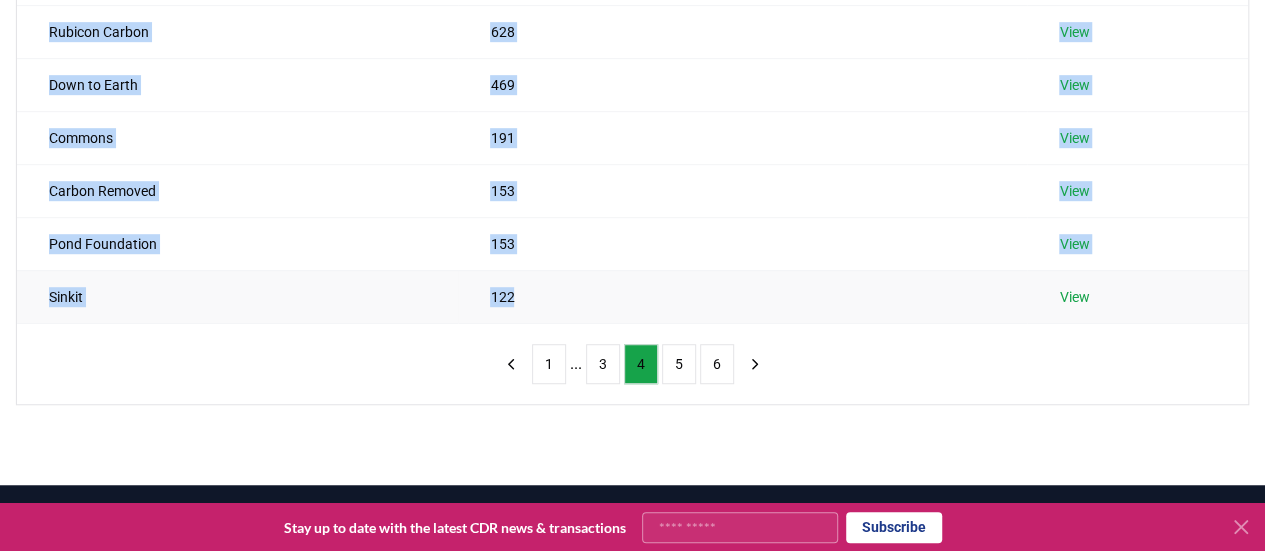 click on "122" at bounding box center (742, 296) 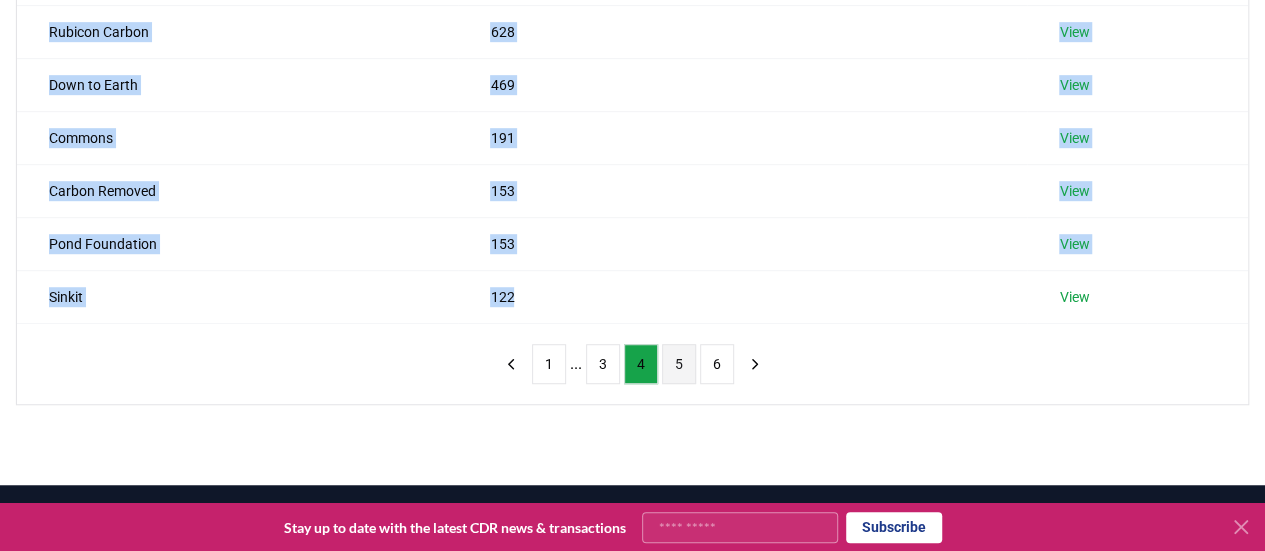 click on "5" at bounding box center (679, 364) 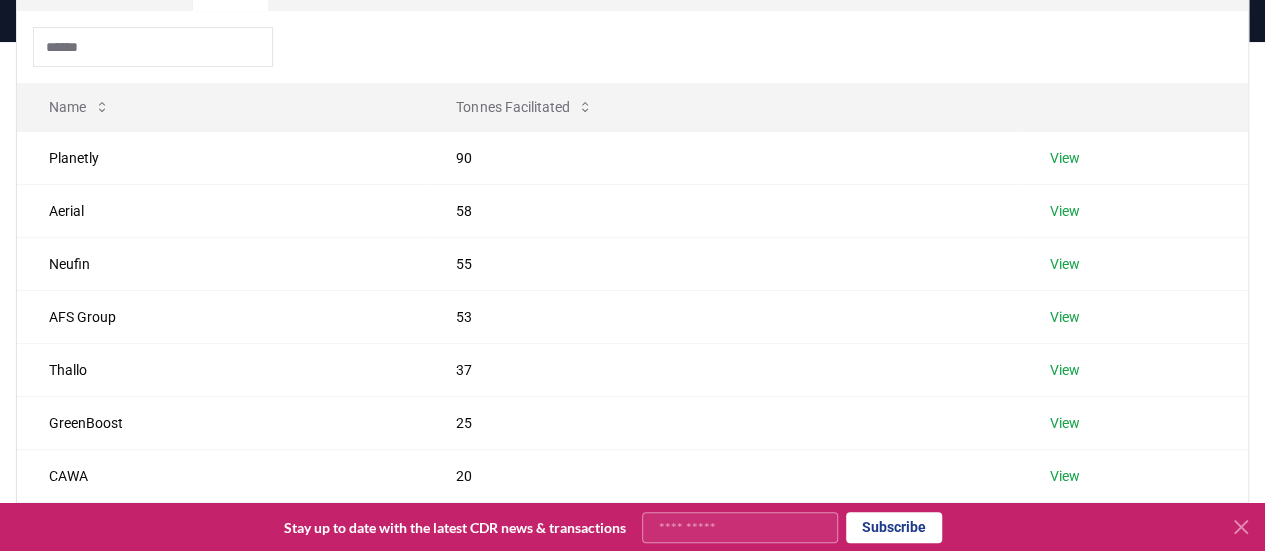 scroll, scrollTop: 187, scrollLeft: 0, axis: vertical 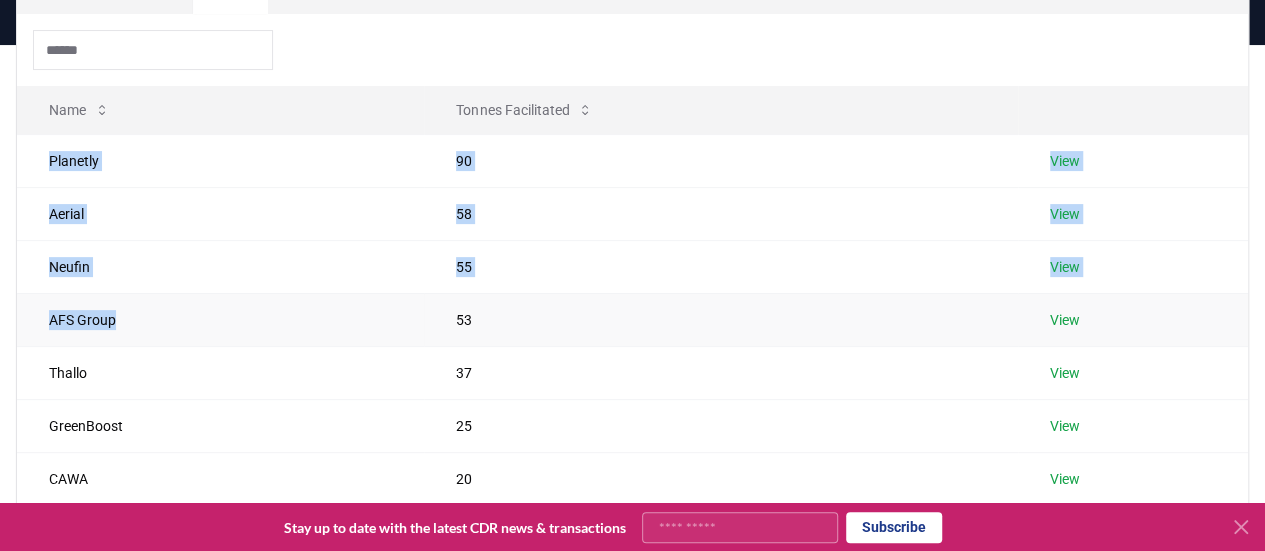 drag, startPoint x: 36, startPoint y: 152, endPoint x: 324, endPoint y: 311, distance: 328.97568 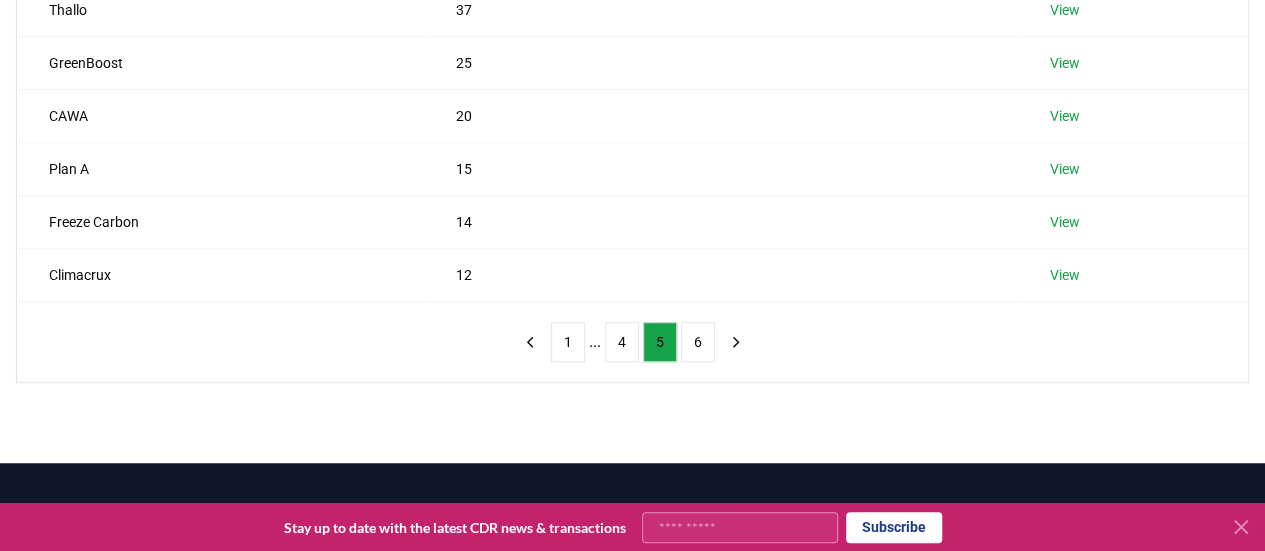 scroll, scrollTop: 552, scrollLeft: 0, axis: vertical 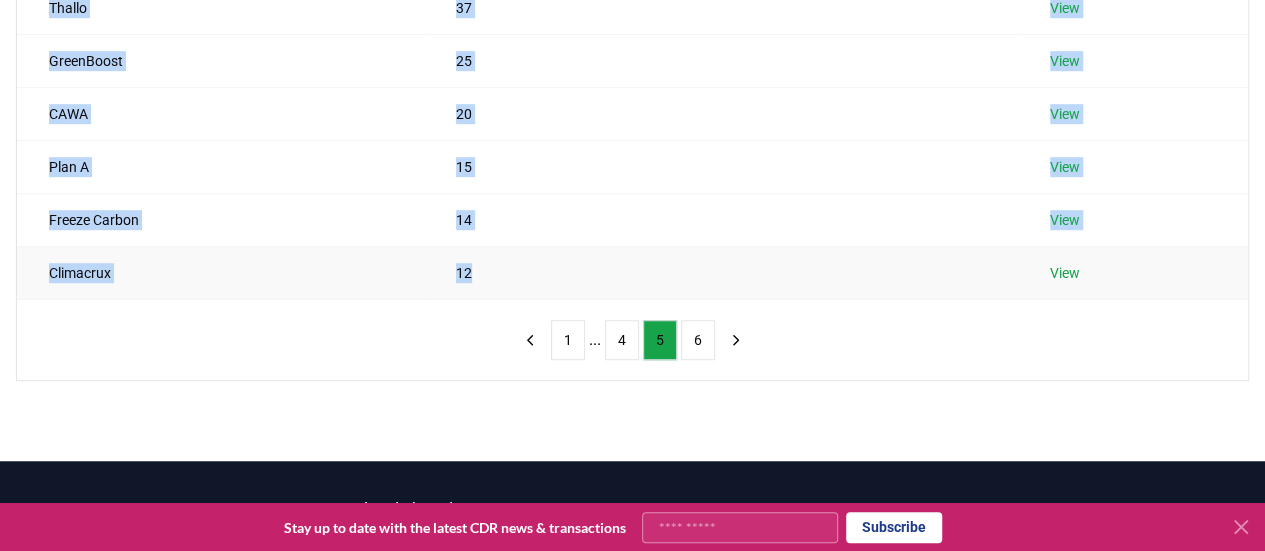 click on "12" at bounding box center (720, 272) 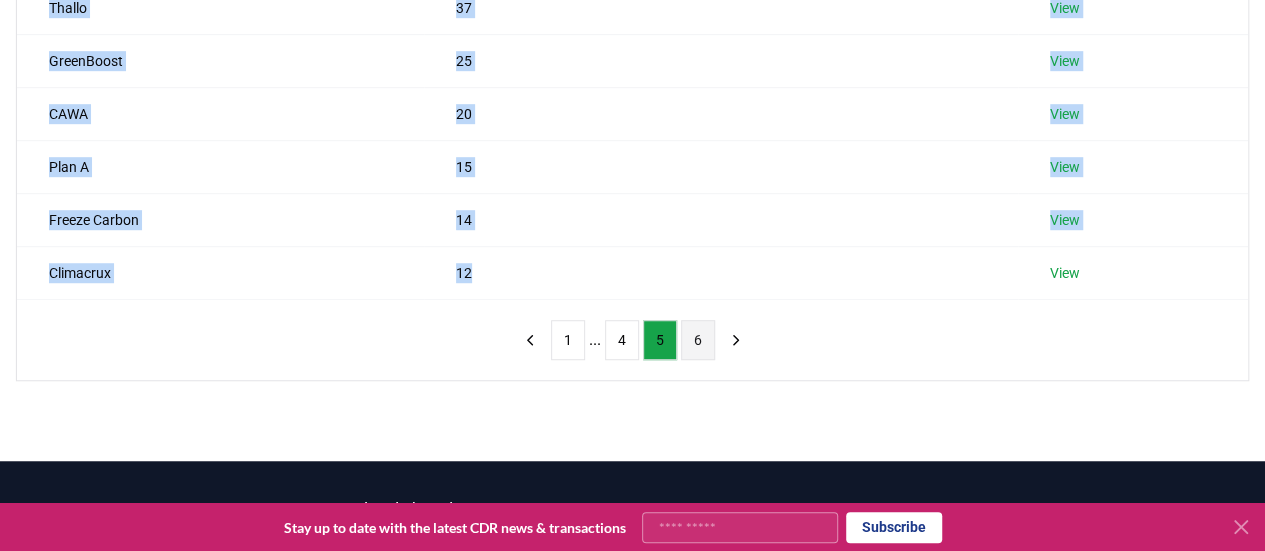 click on "6" at bounding box center [698, 340] 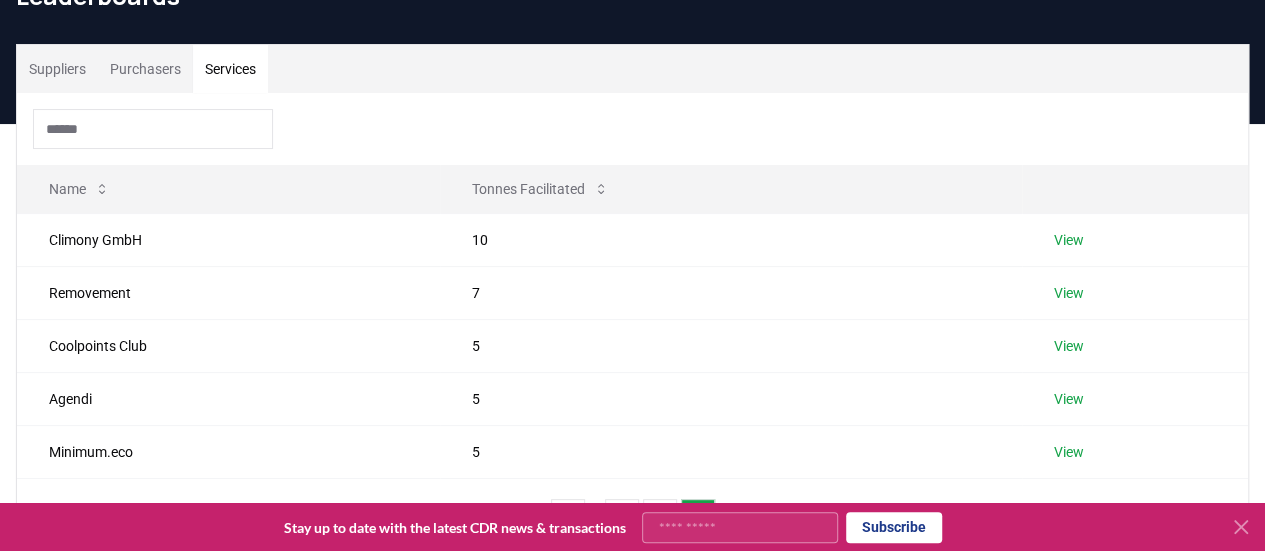 scroll, scrollTop: 98, scrollLeft: 0, axis: vertical 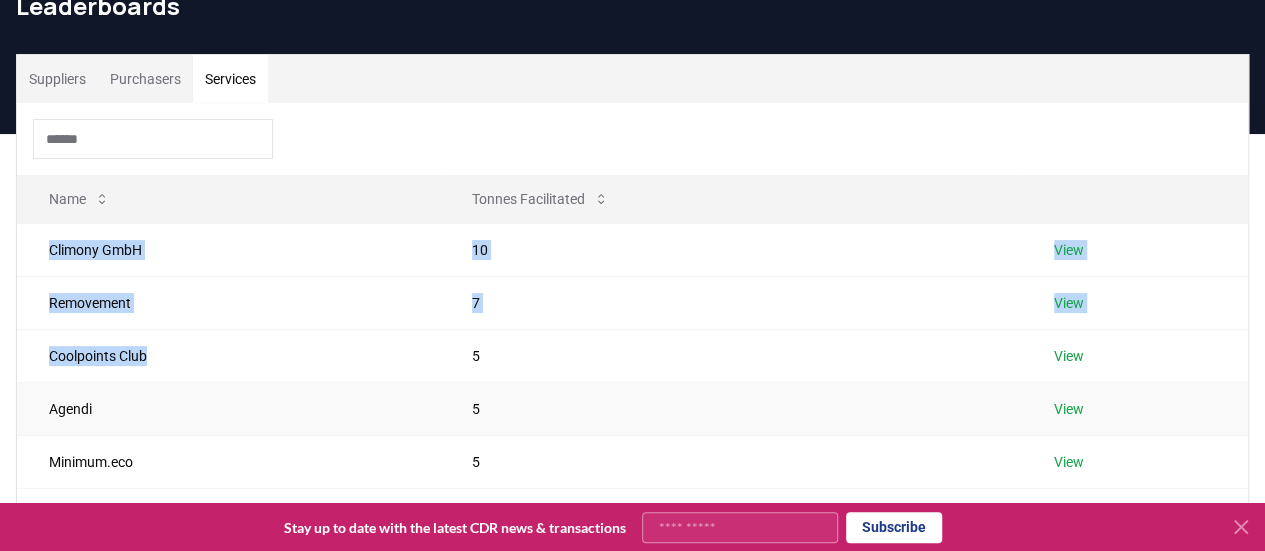 drag, startPoint x: 38, startPoint y: 239, endPoint x: 239, endPoint y: 389, distance: 250.80072 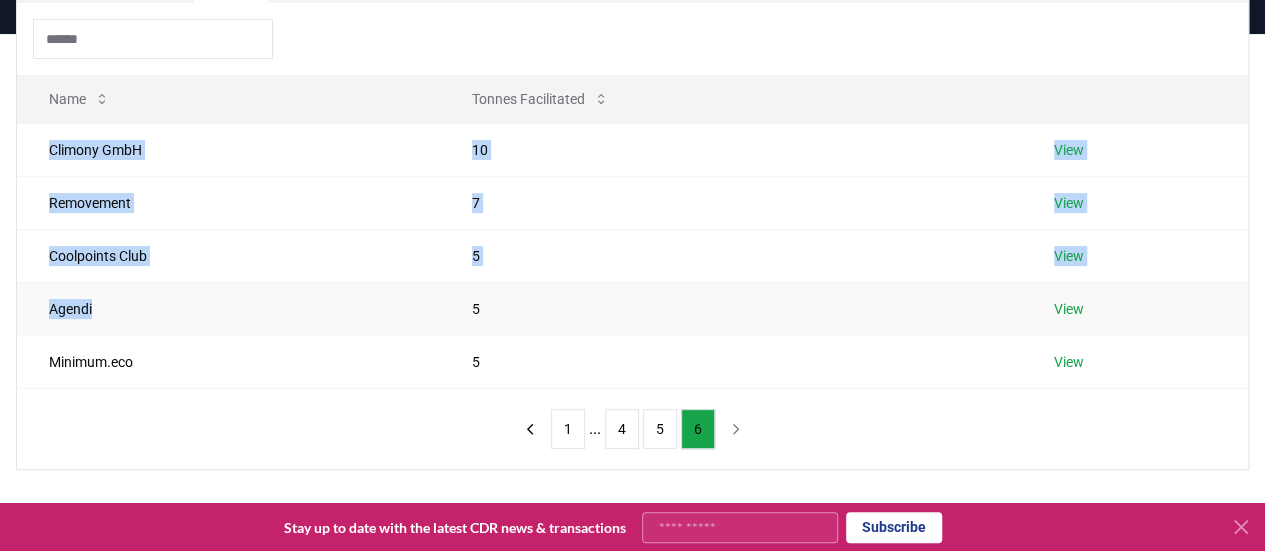 scroll, scrollTop: 233, scrollLeft: 0, axis: vertical 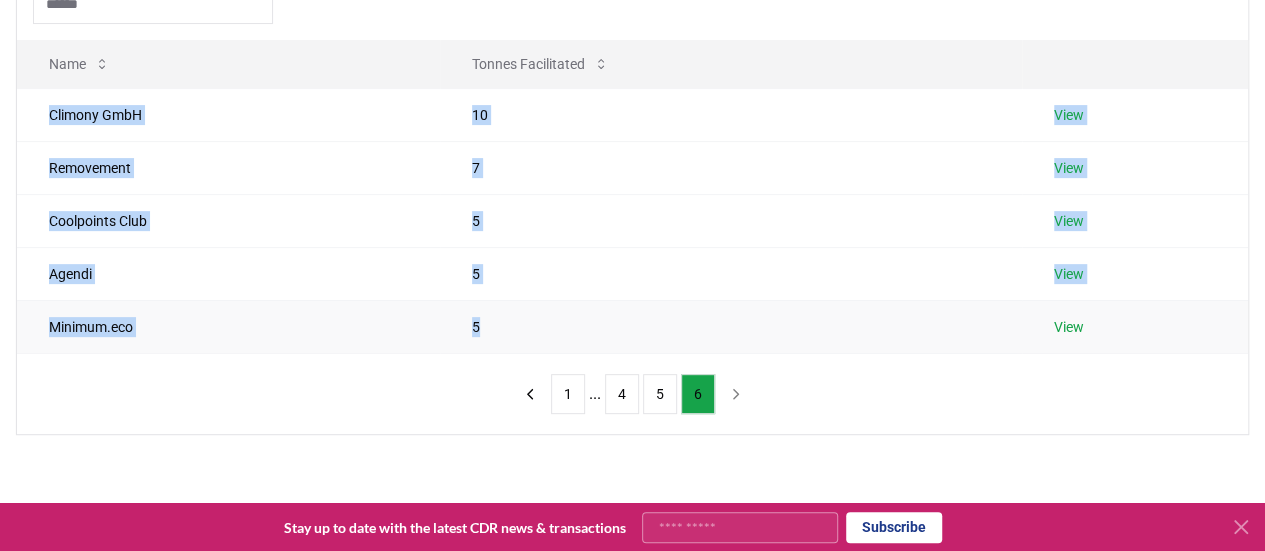 click on "5" at bounding box center [731, 326] 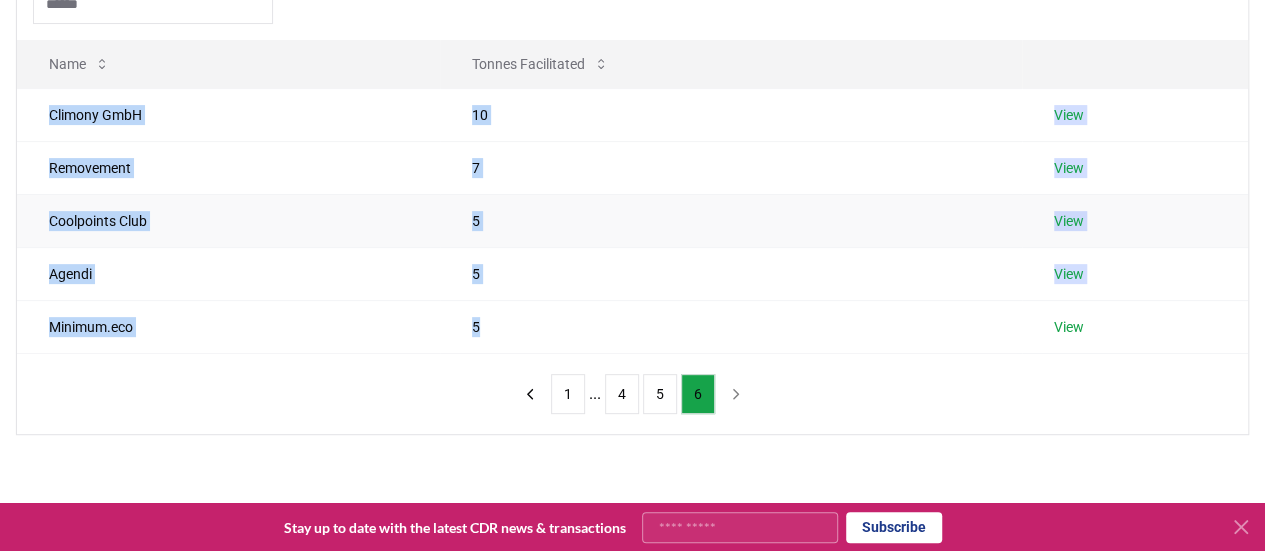 scroll, scrollTop: 0, scrollLeft: 0, axis: both 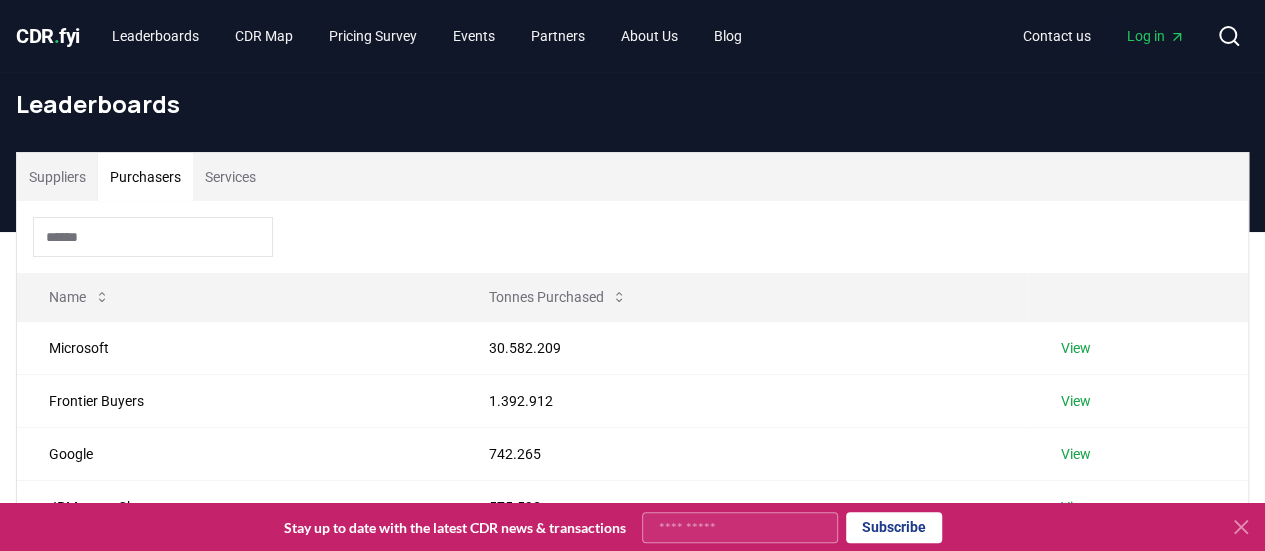 click on "Purchasers" at bounding box center [145, 177] 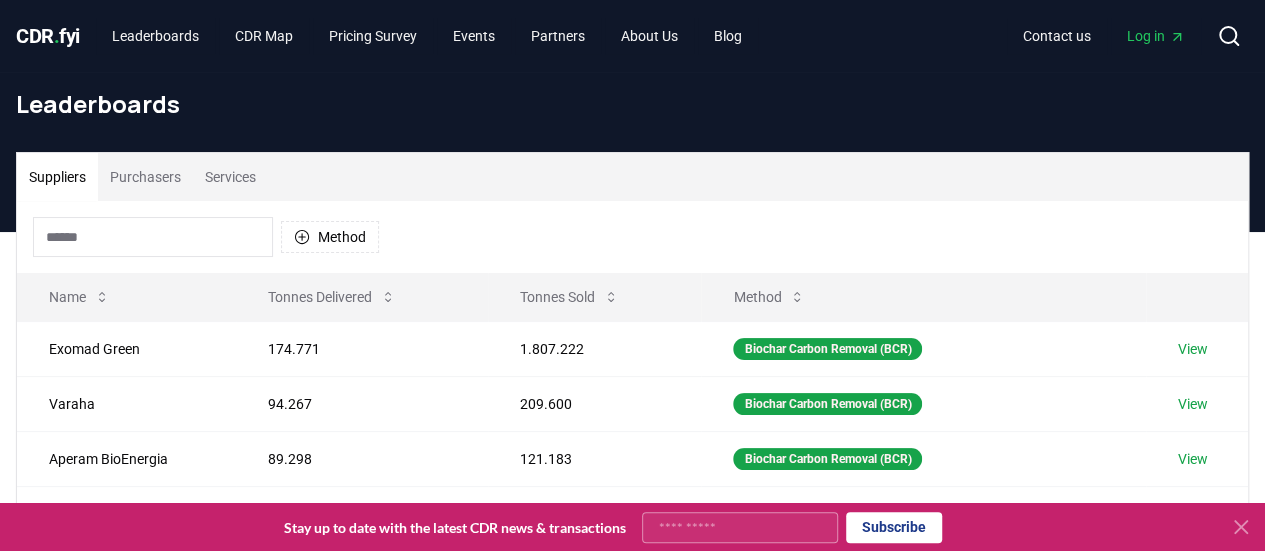 click on "Suppliers" at bounding box center (57, 177) 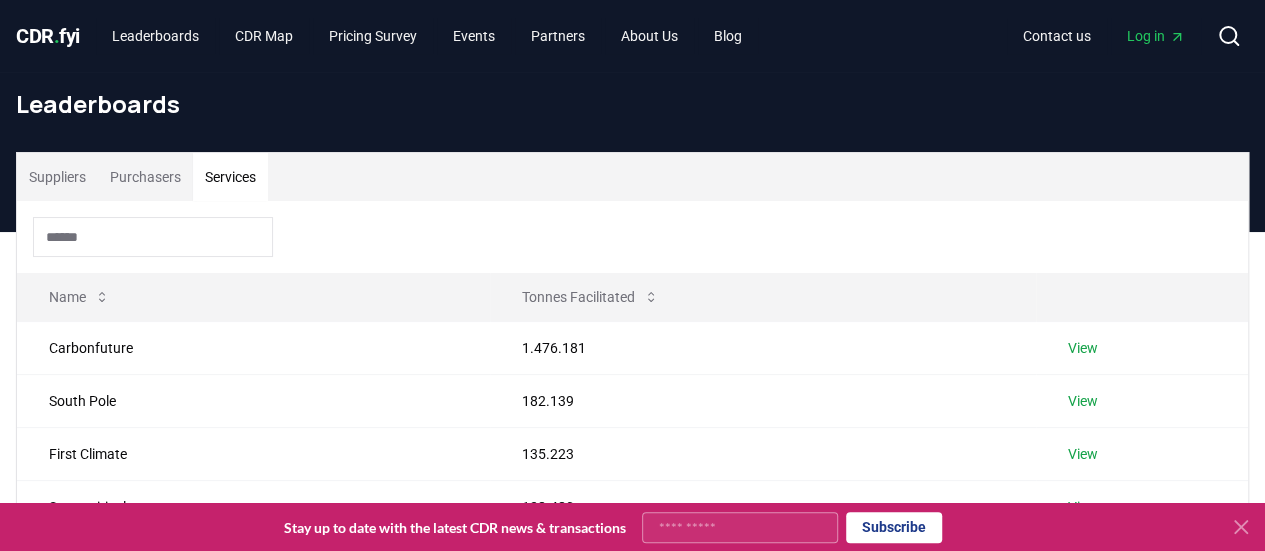 click on "Services" at bounding box center [230, 177] 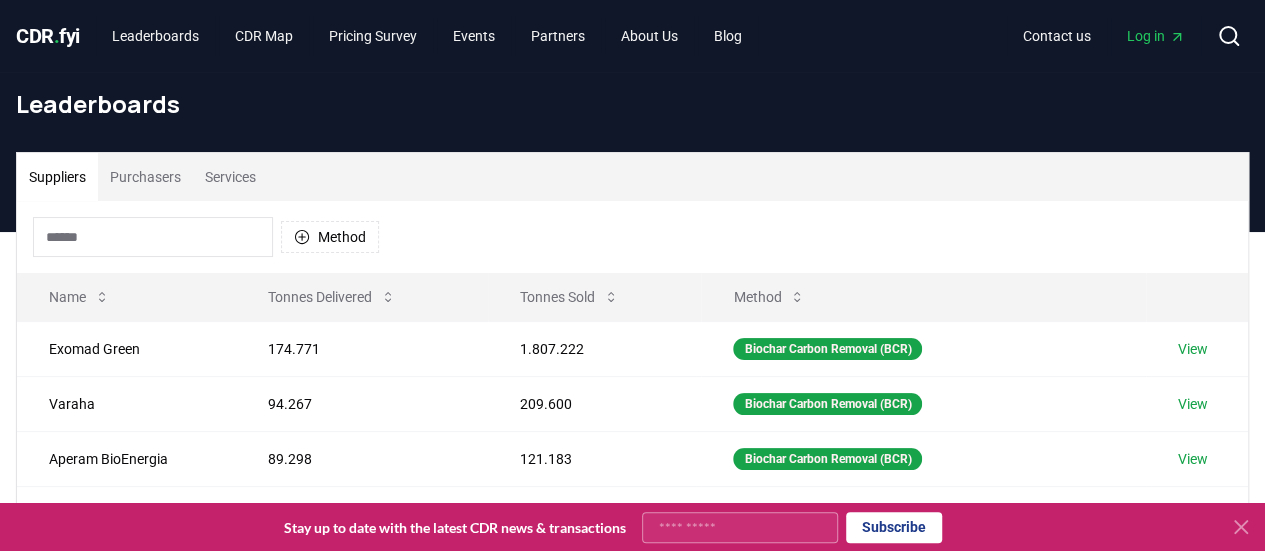 click on "Suppliers" at bounding box center (57, 177) 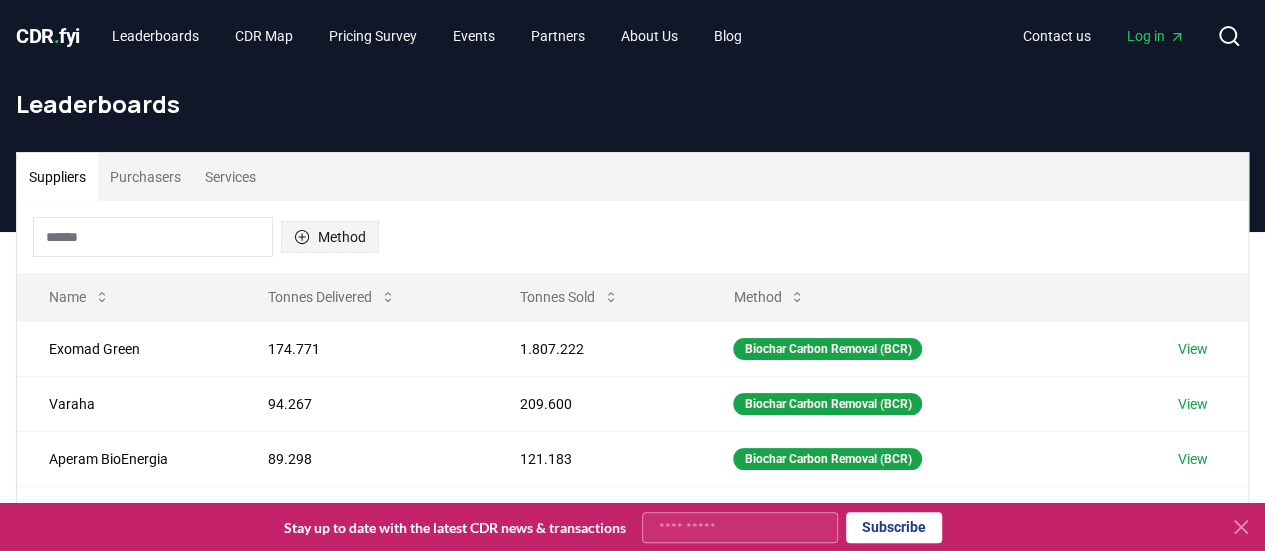 click on "Method" at bounding box center [330, 237] 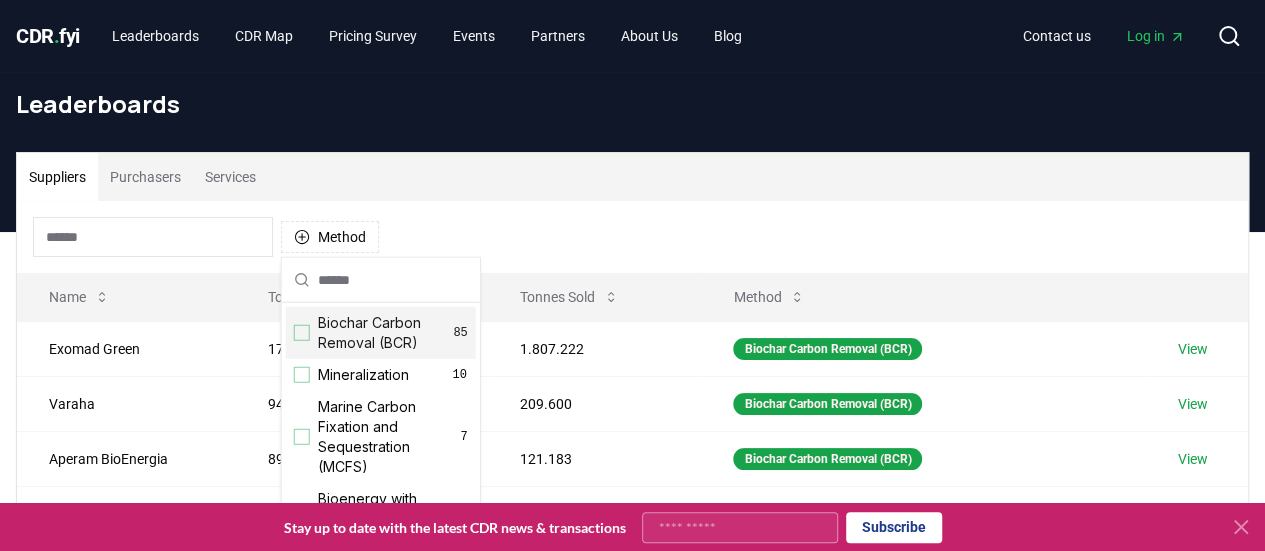 click at bounding box center [302, 333] 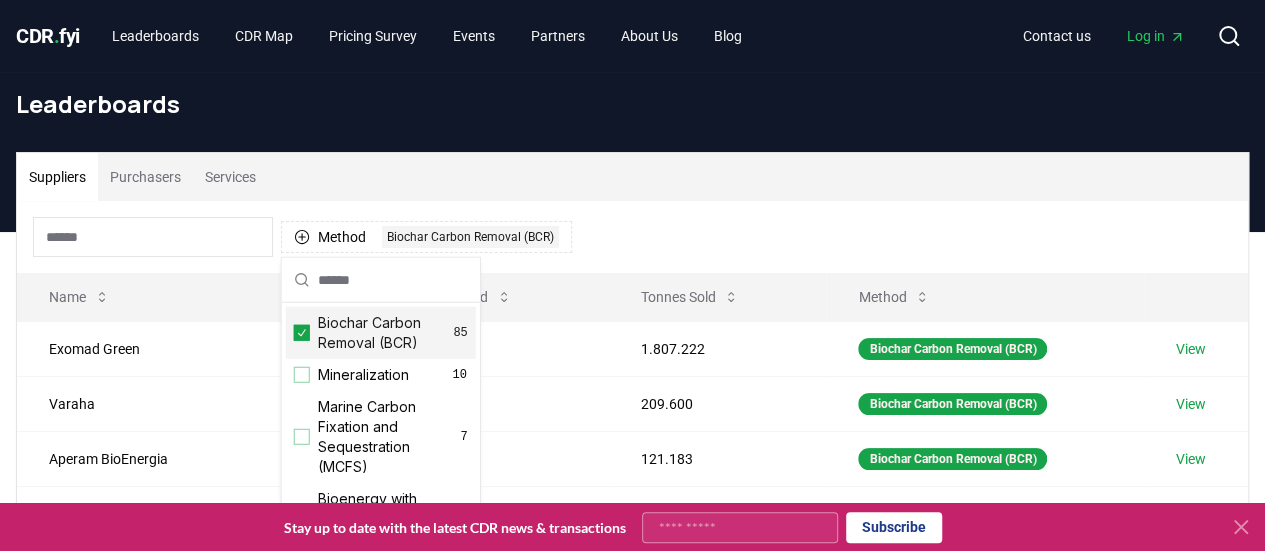 click on "Suppliers Purchasers Services" at bounding box center [632, 177] 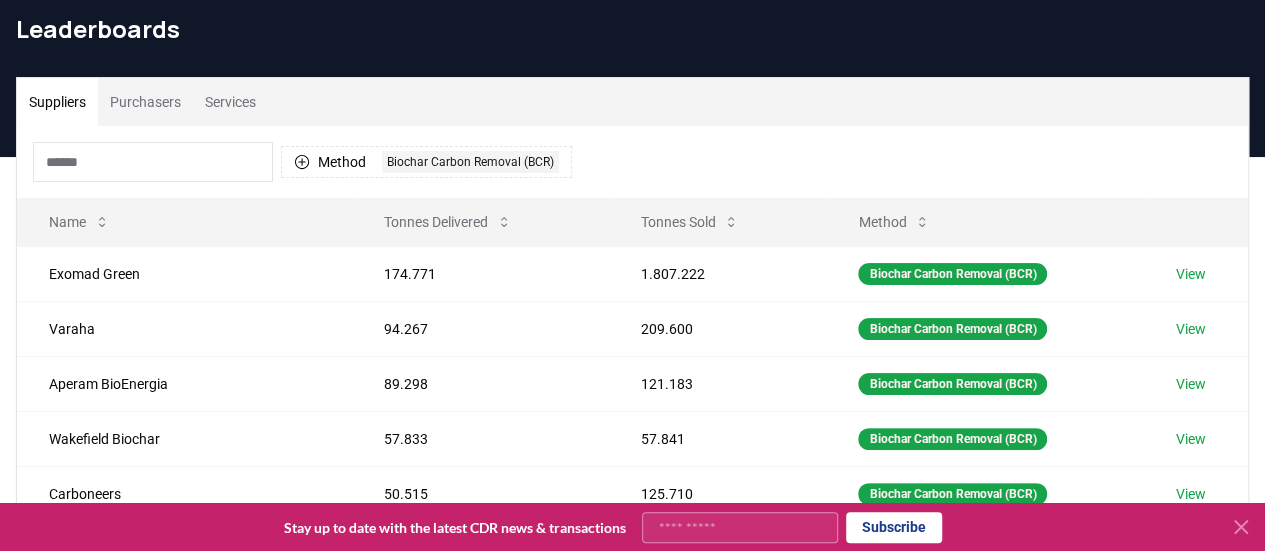 scroll, scrollTop: 0, scrollLeft: 0, axis: both 